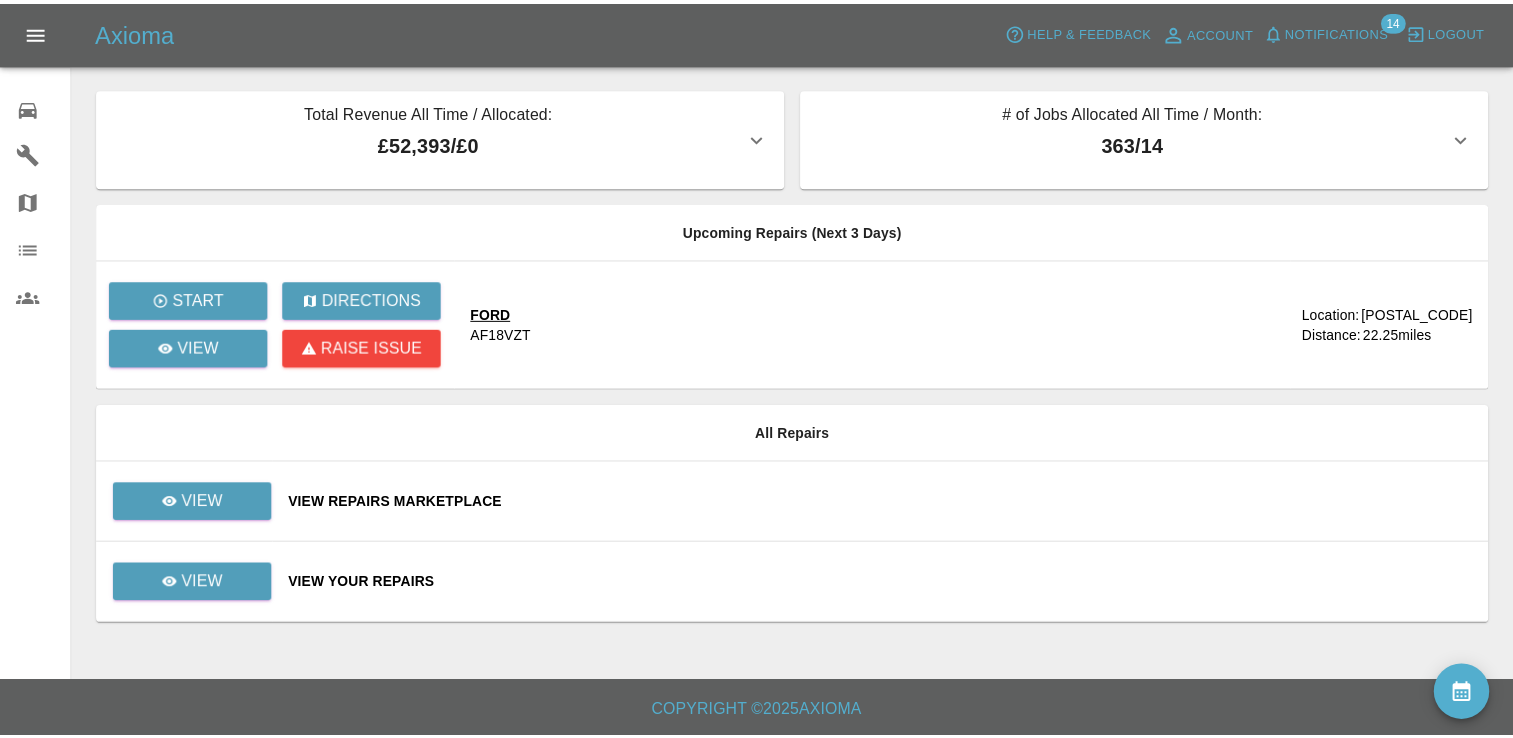 scroll, scrollTop: 0, scrollLeft: 0, axis: both 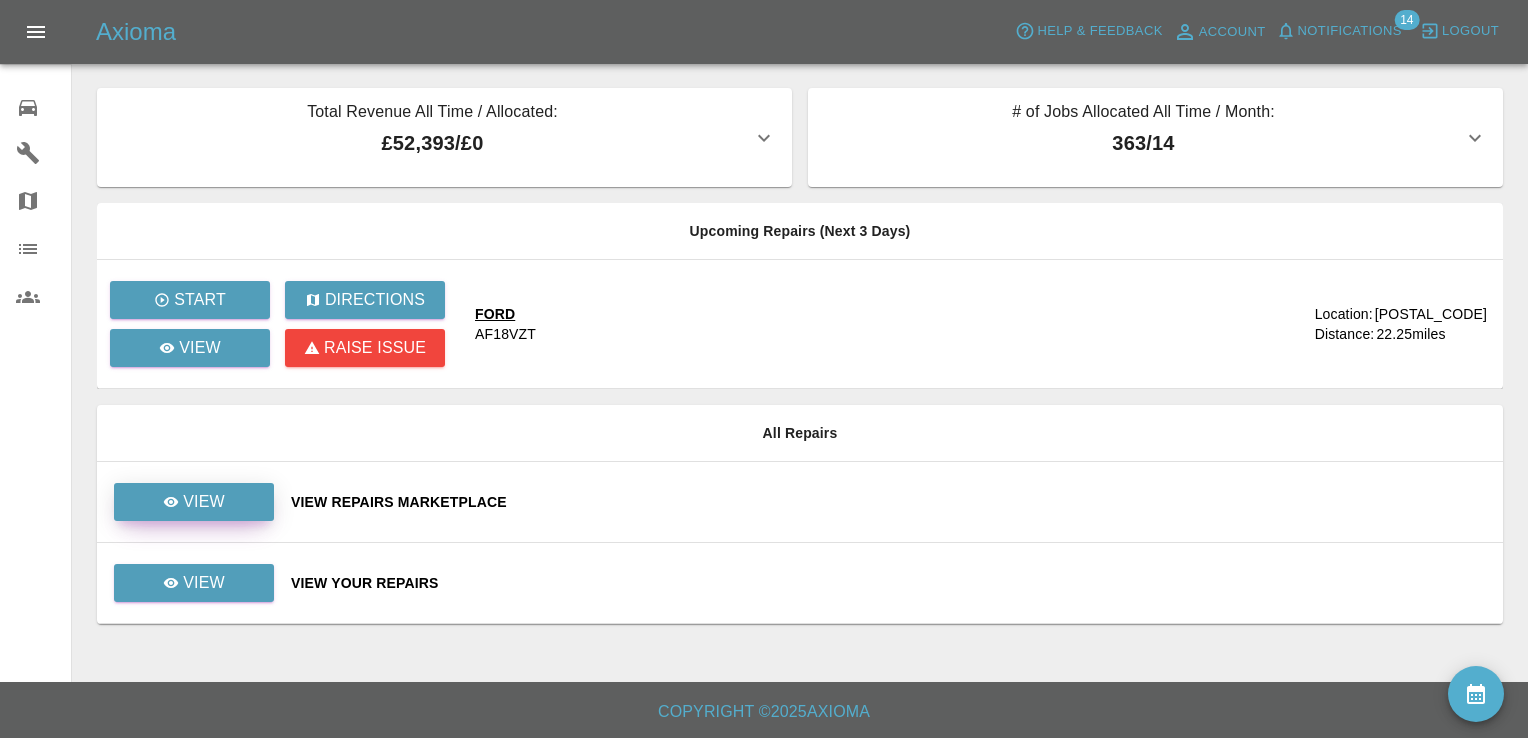 click on "View" at bounding box center (204, 502) 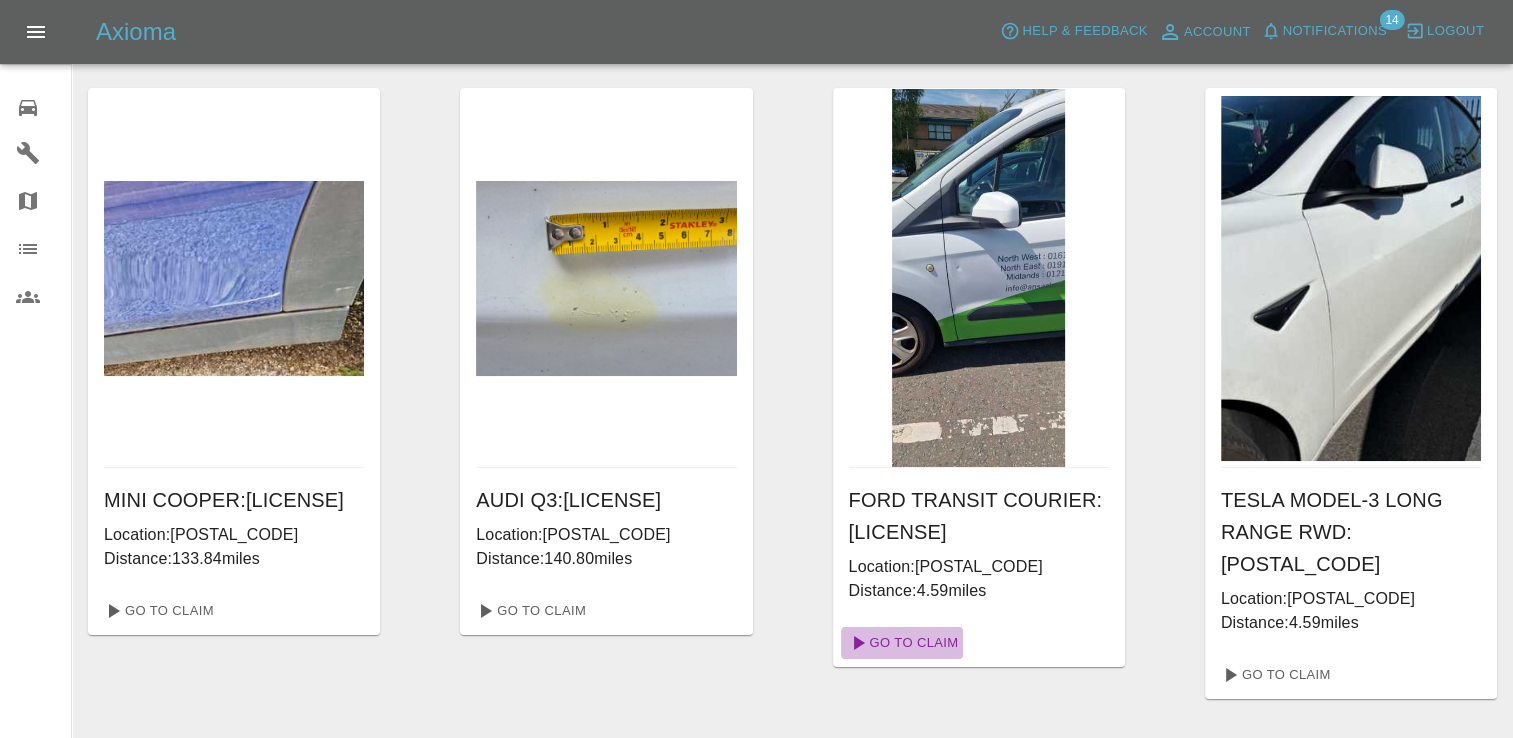 click on "Go To Claim" at bounding box center (902, 643) 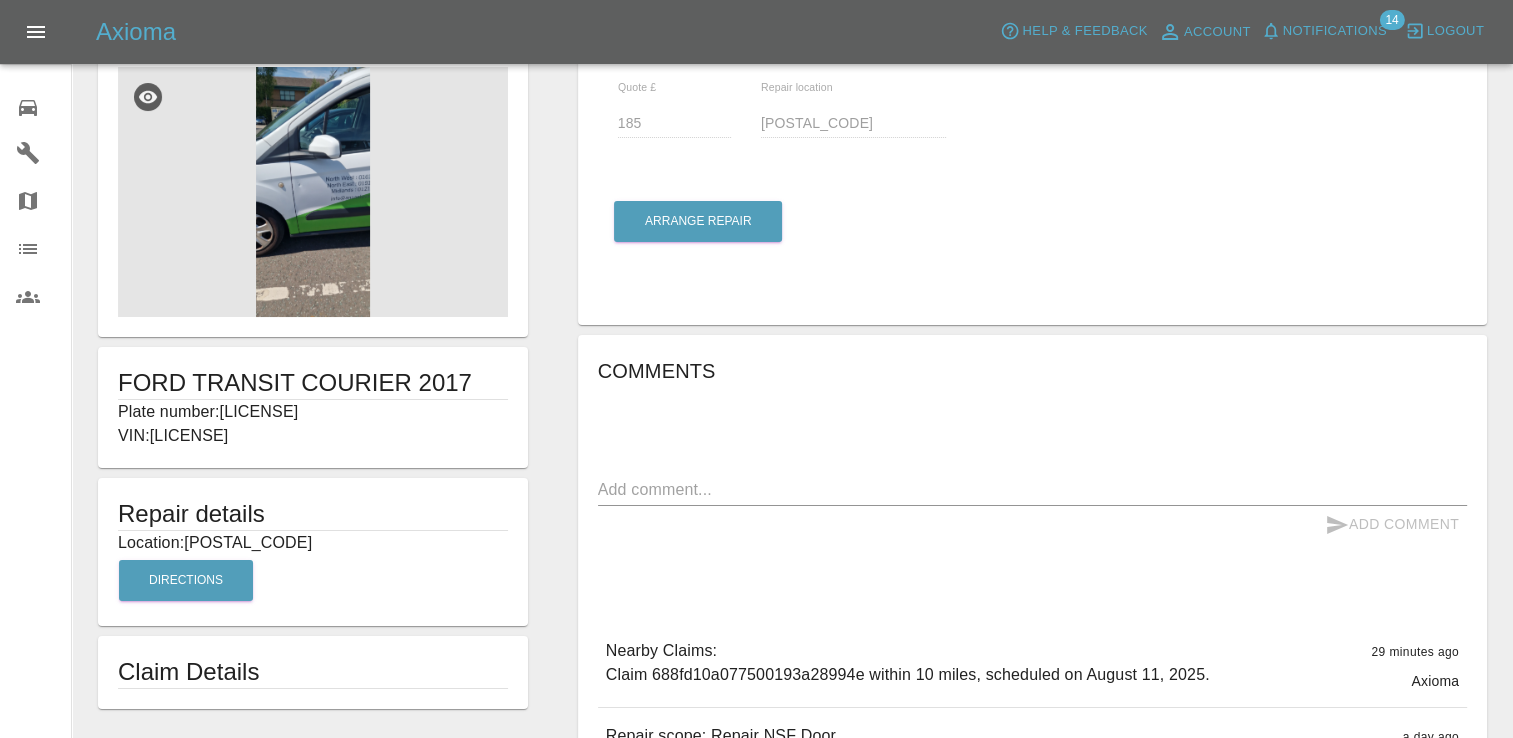 scroll, scrollTop: 40, scrollLeft: 0, axis: vertical 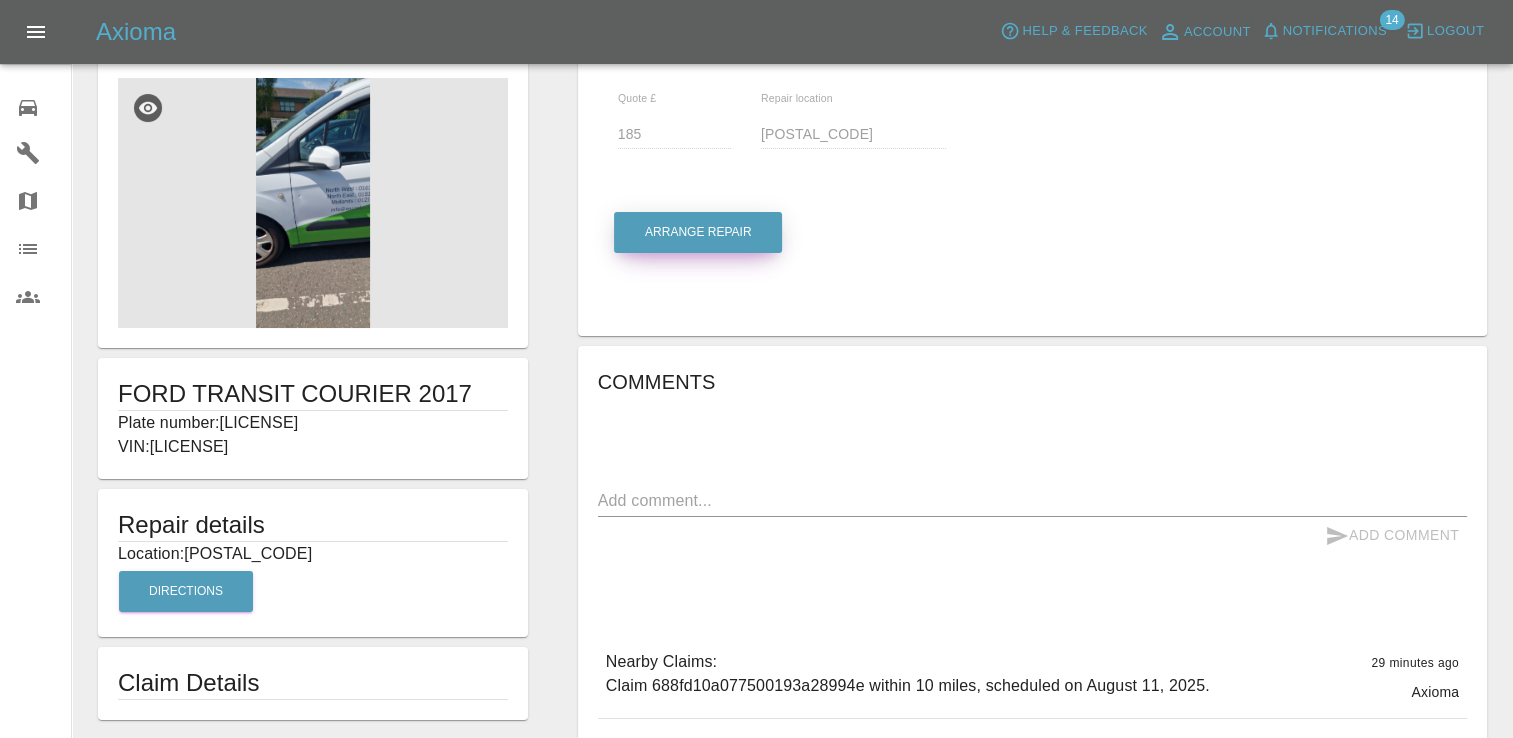 click on "Arrange Repair" at bounding box center [698, 232] 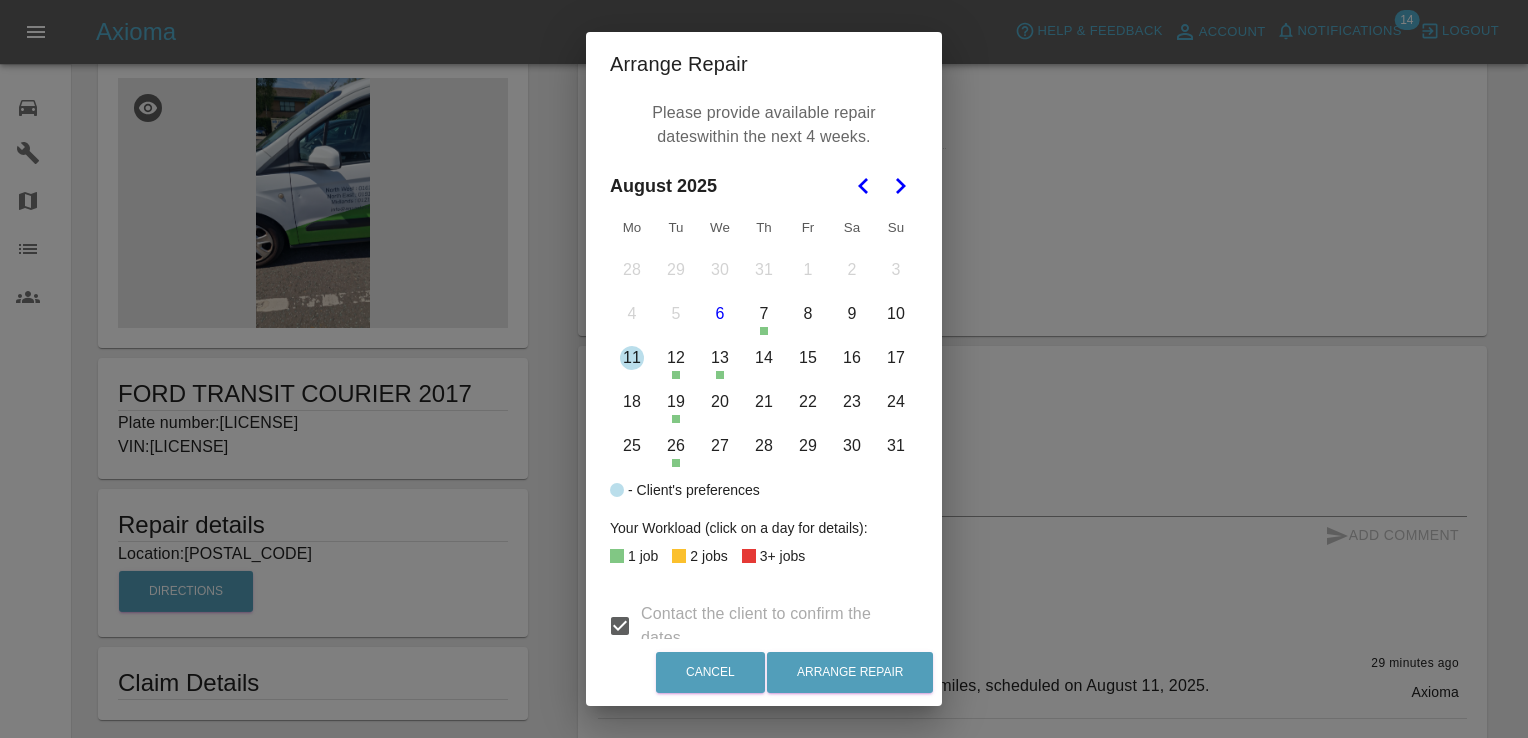 click on "11" at bounding box center [632, 358] 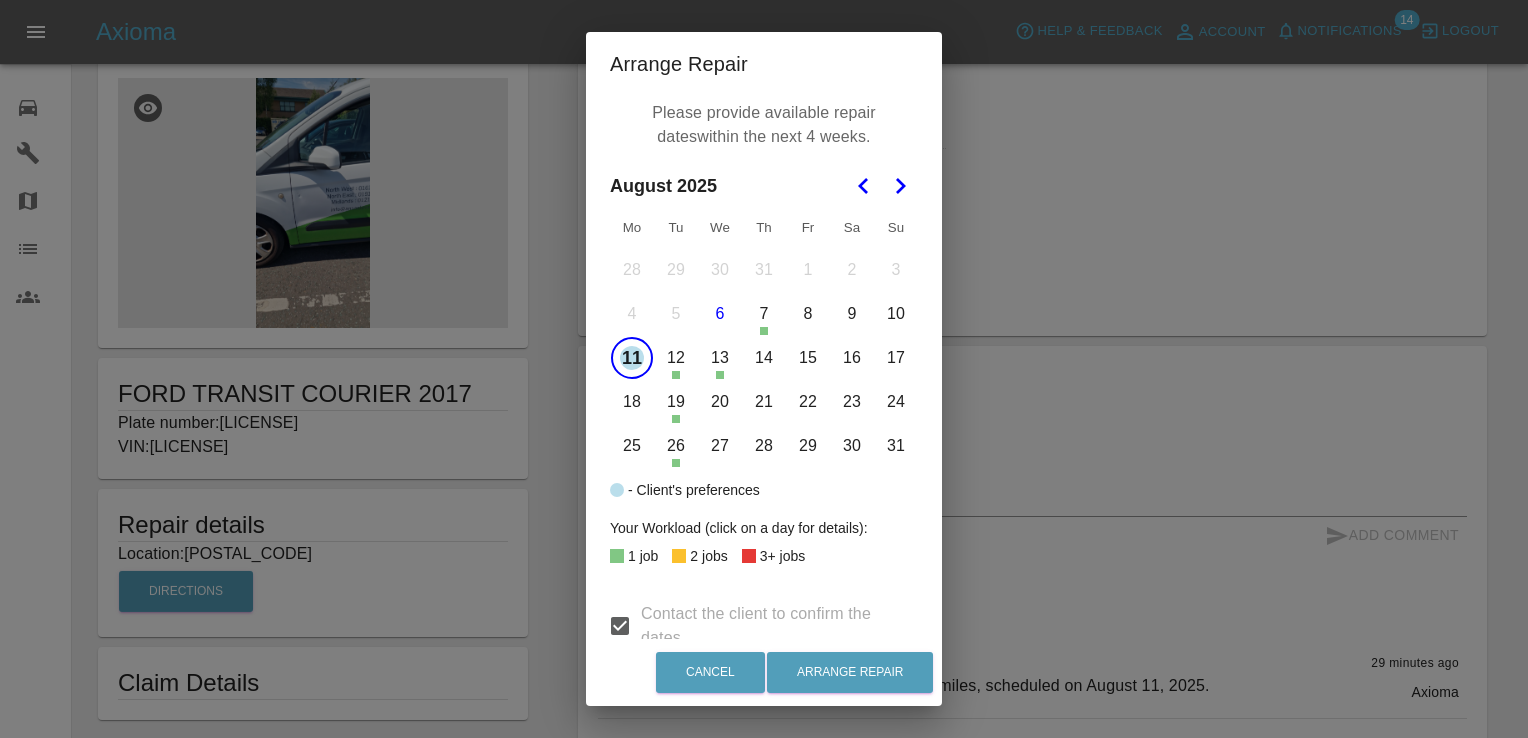 click on "12" at bounding box center [676, 358] 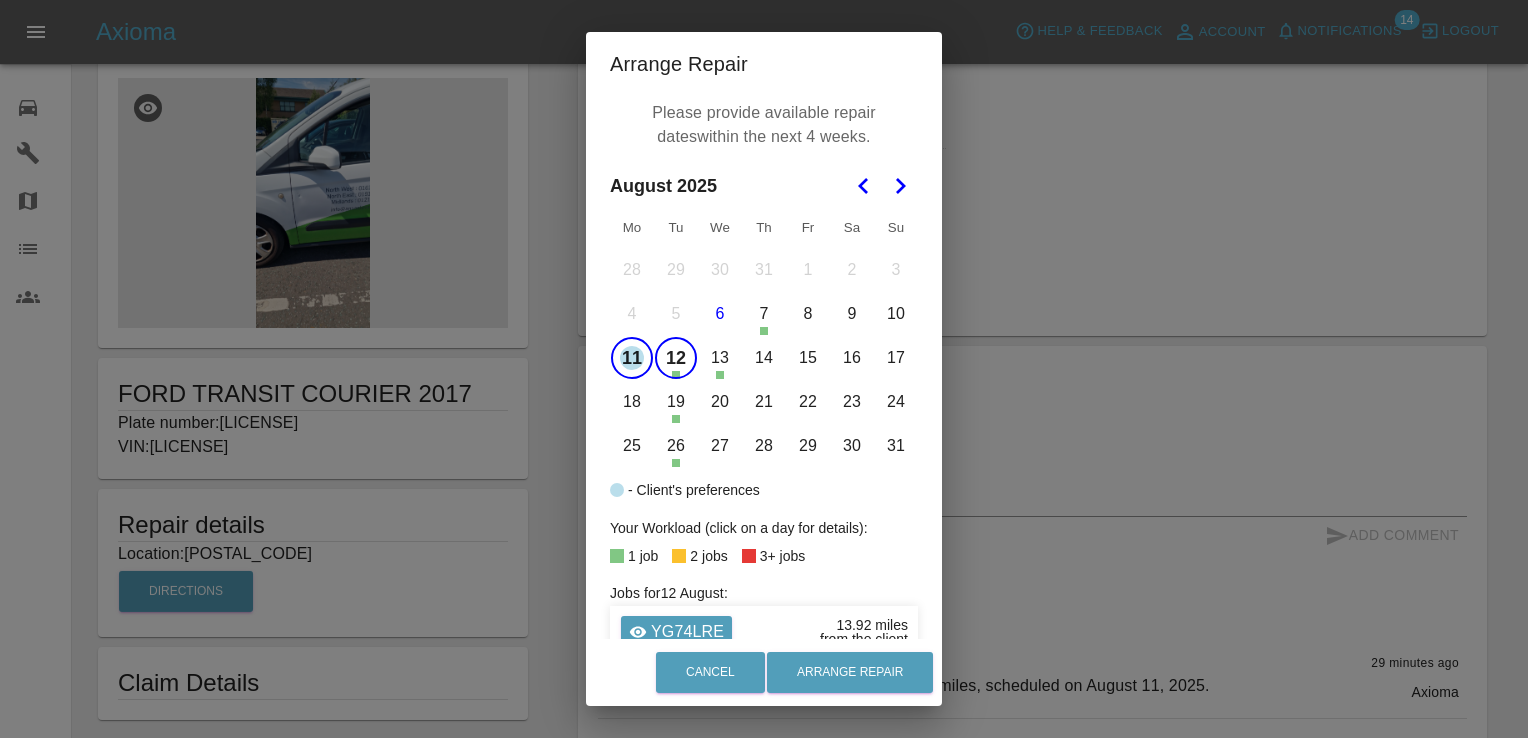 click on "13" at bounding box center [720, 358] 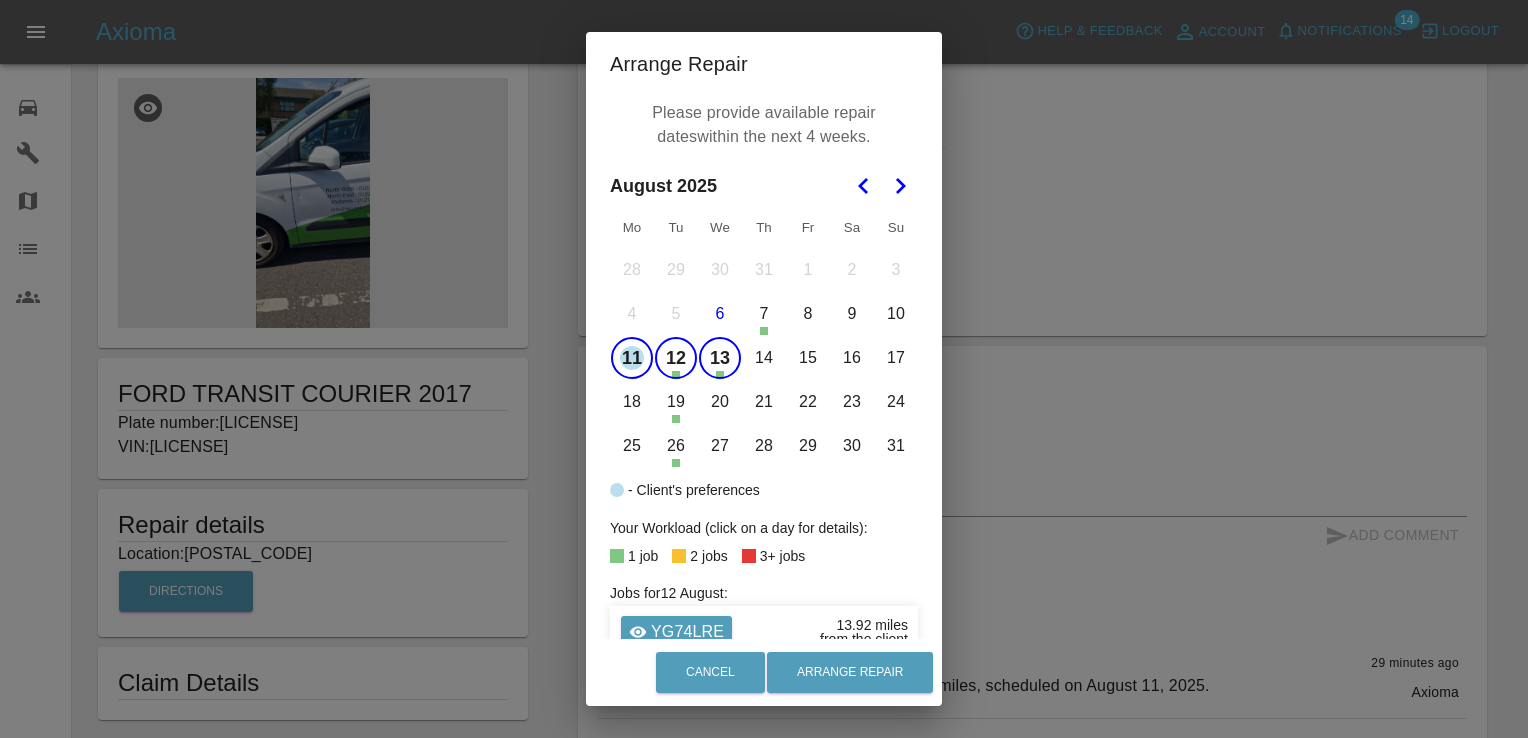click on "14" at bounding box center (764, 358) 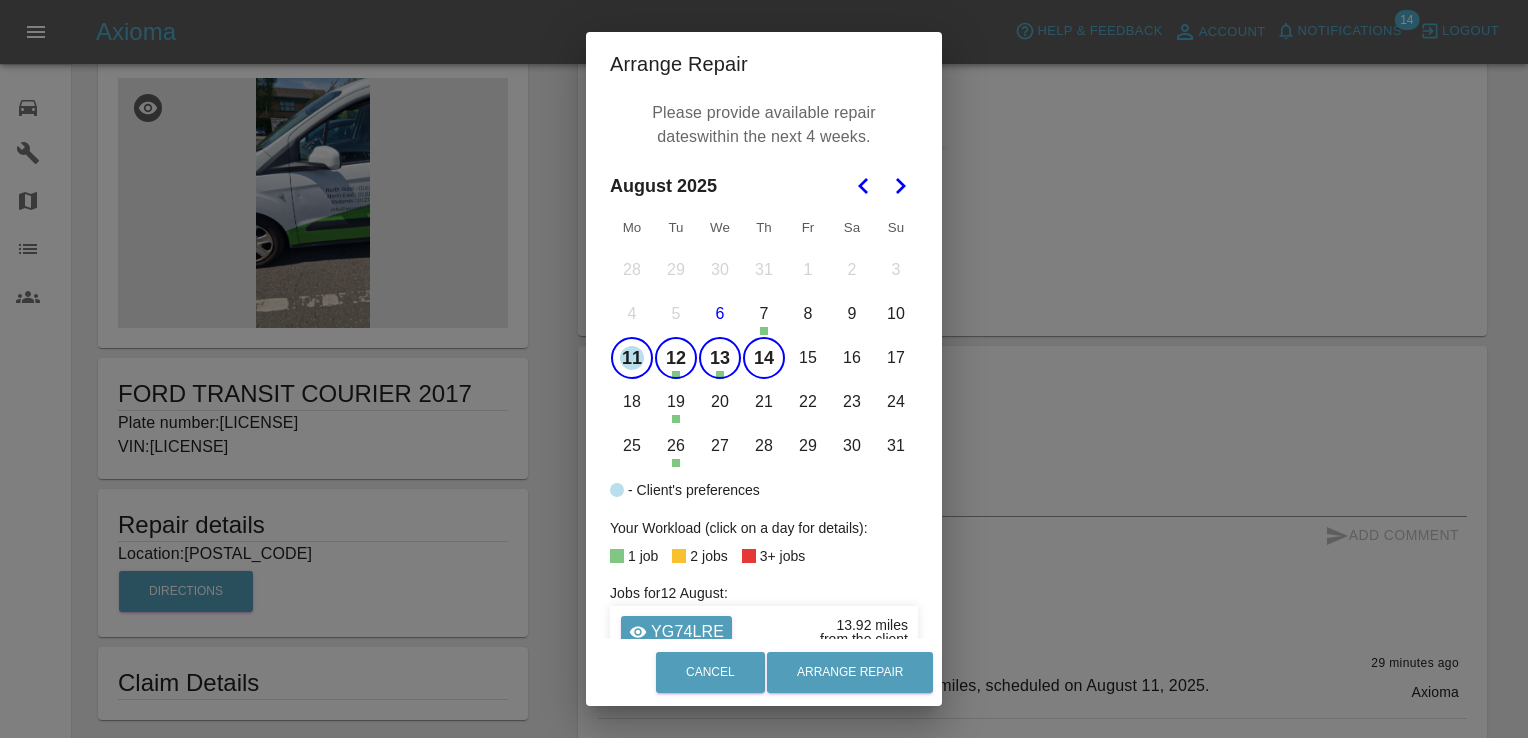 click on "15" at bounding box center [808, 358] 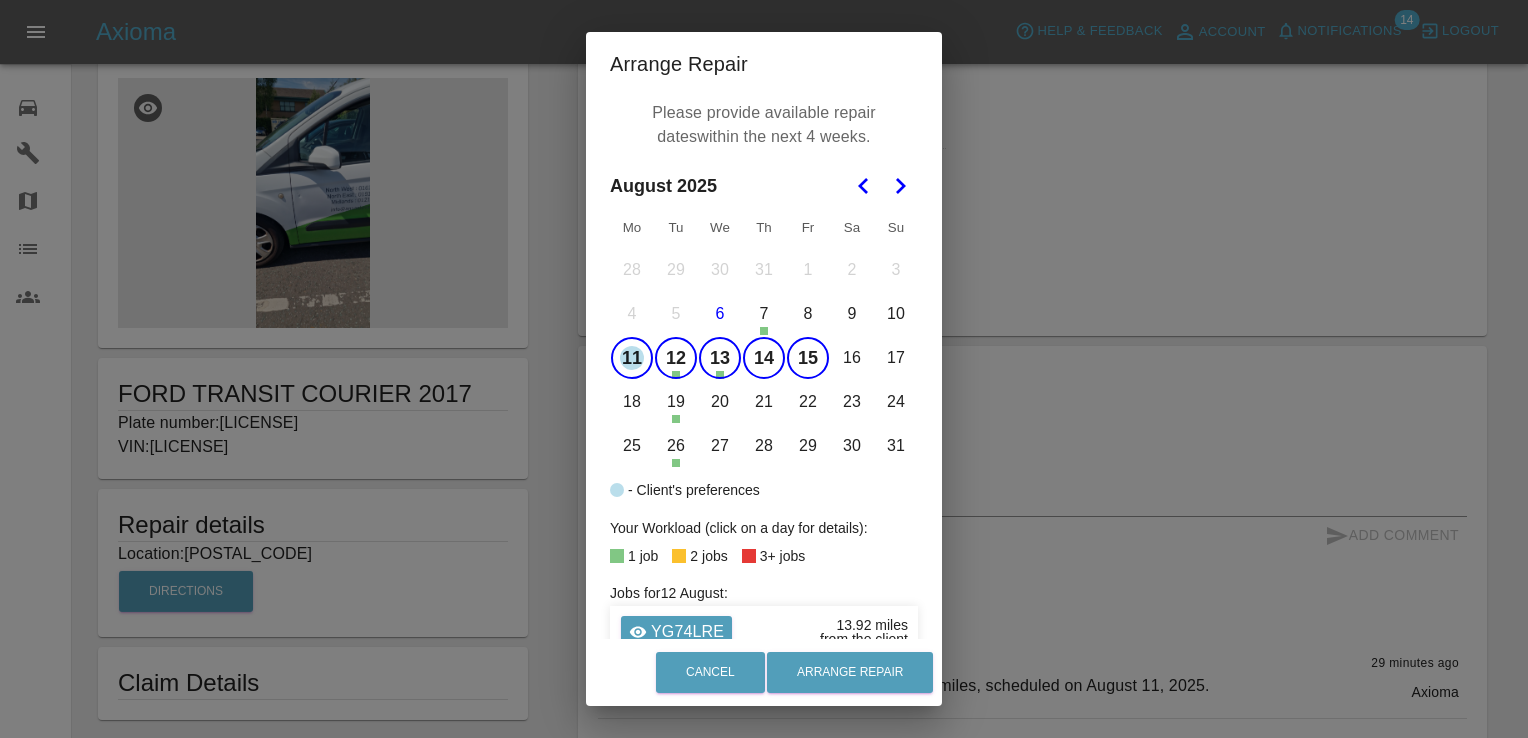 click on "27" at bounding box center [720, 446] 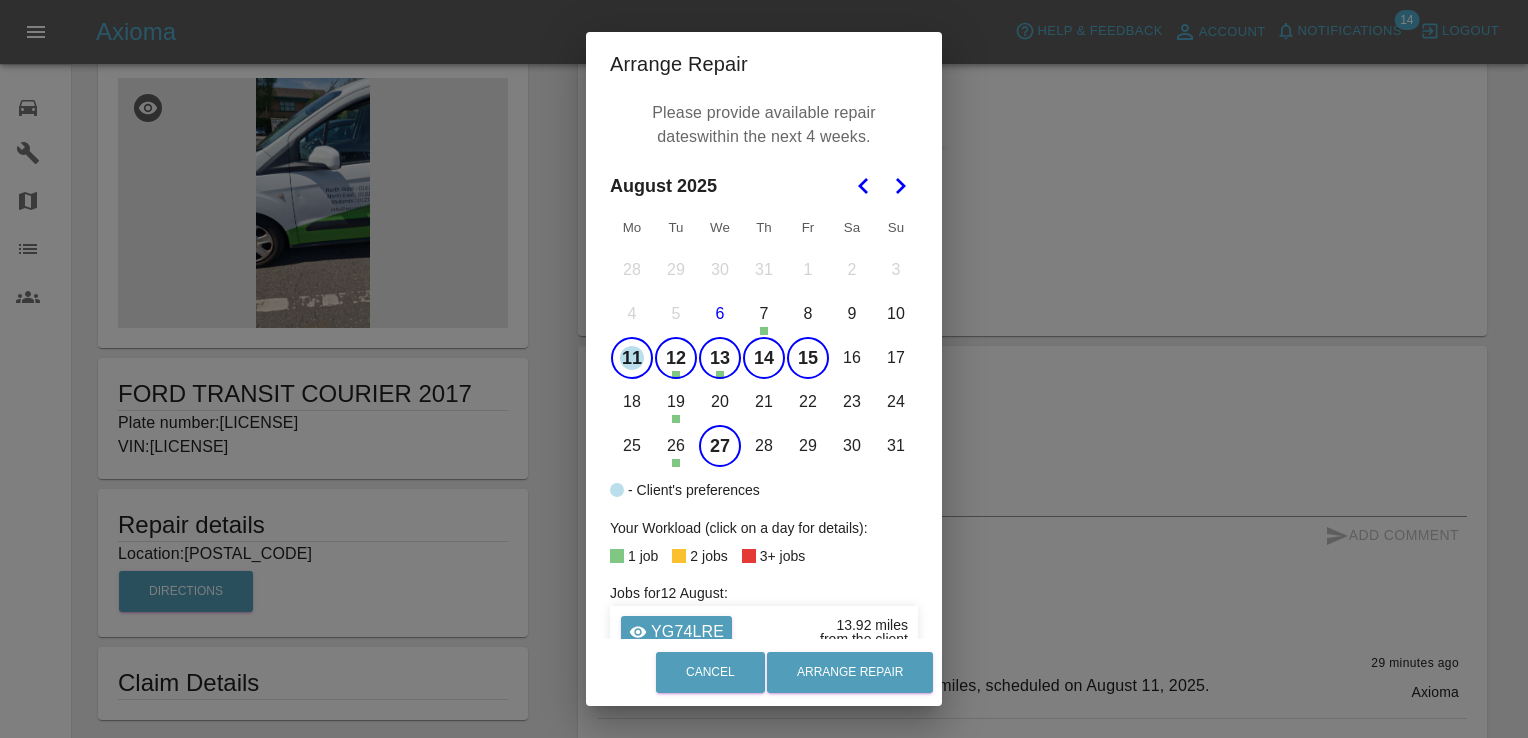 click on "28" at bounding box center (764, 446) 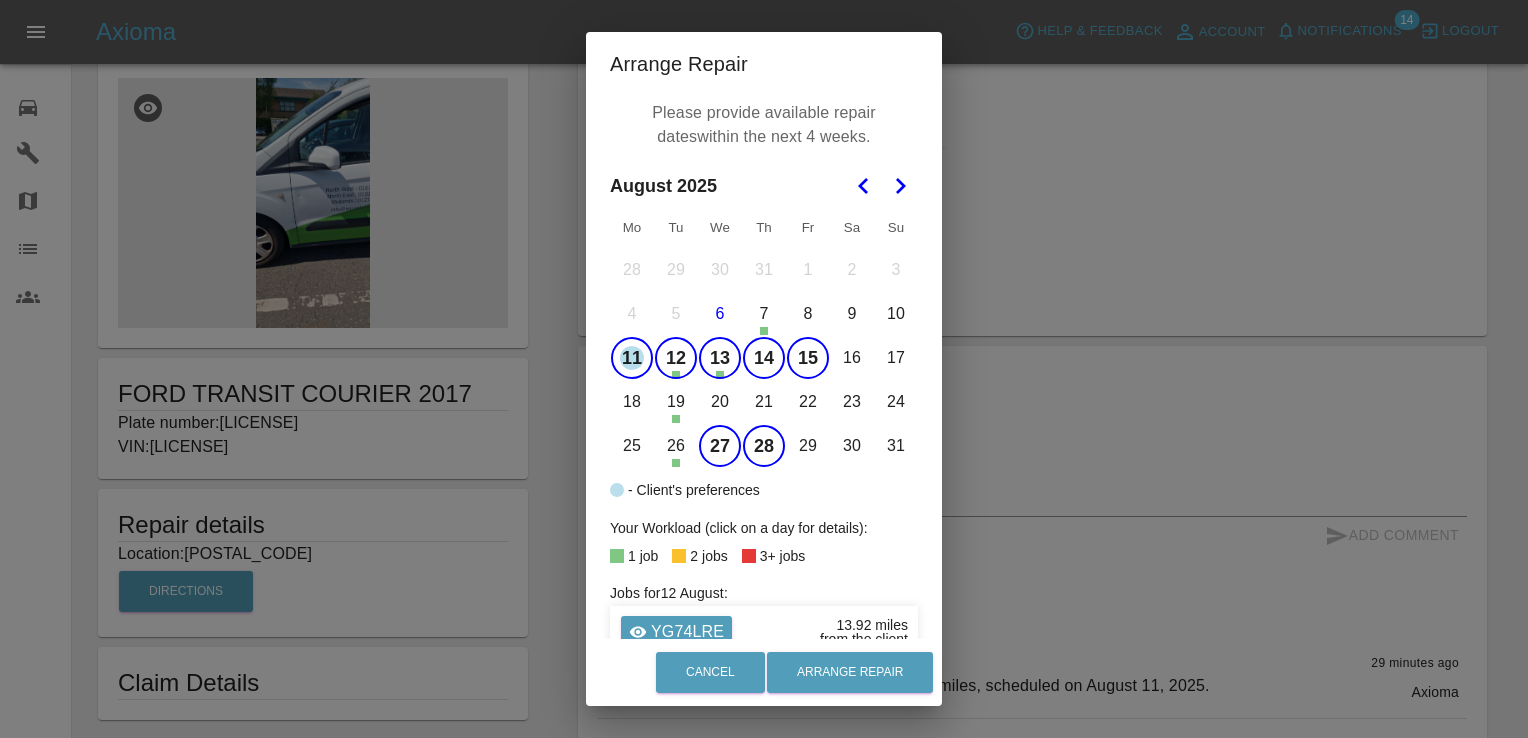 click on "29" at bounding box center [808, 446] 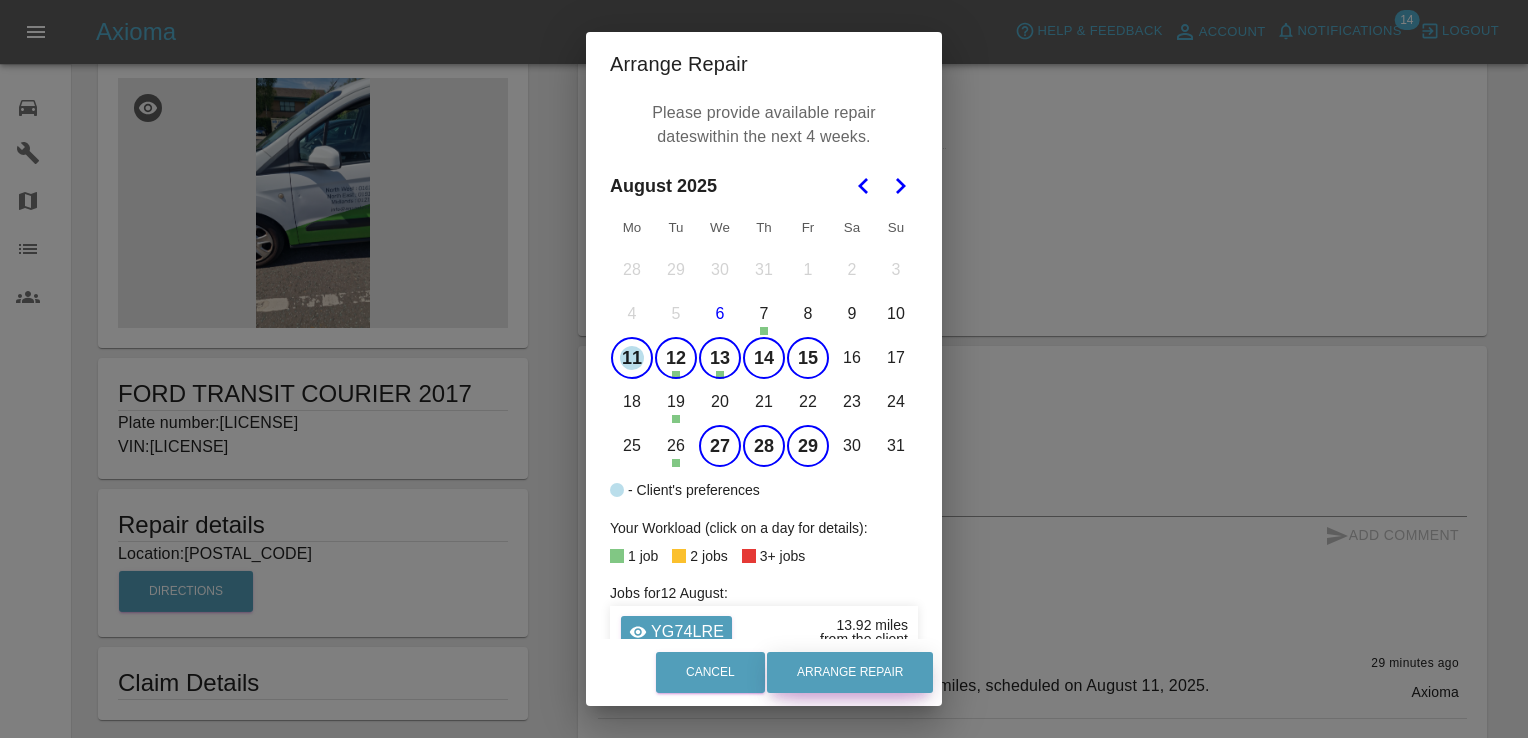 click on "Arrange Repair" at bounding box center (850, 672) 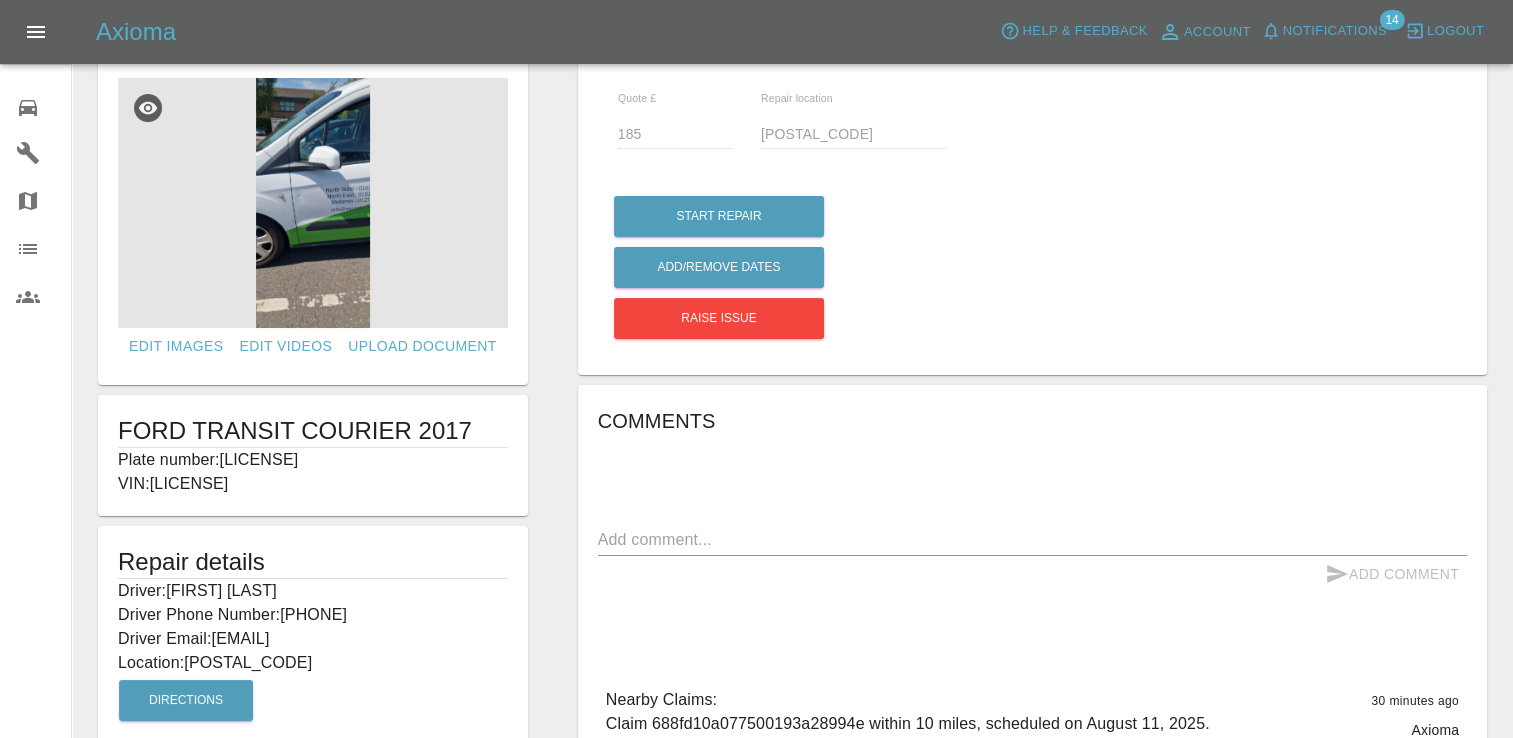 scroll, scrollTop: 0, scrollLeft: 0, axis: both 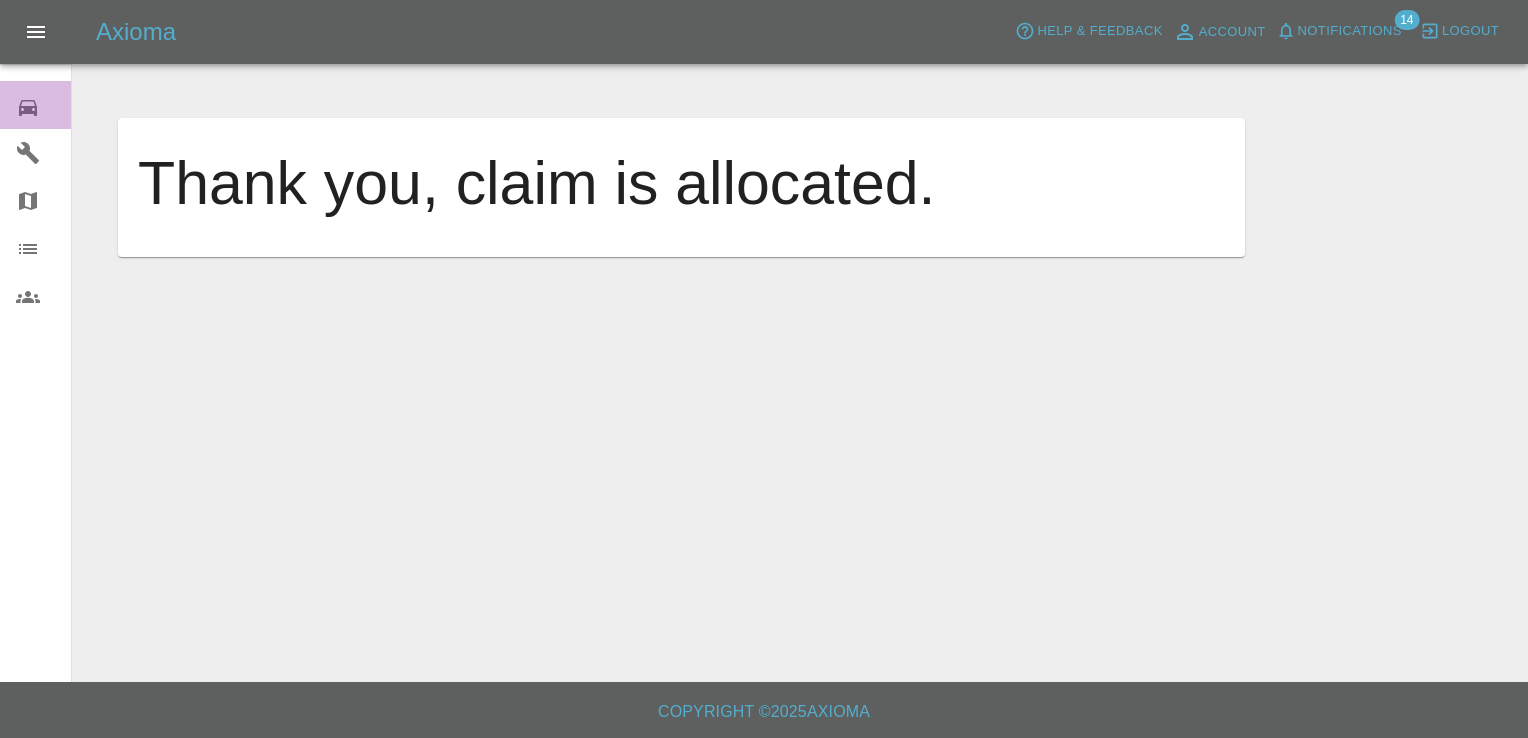 click 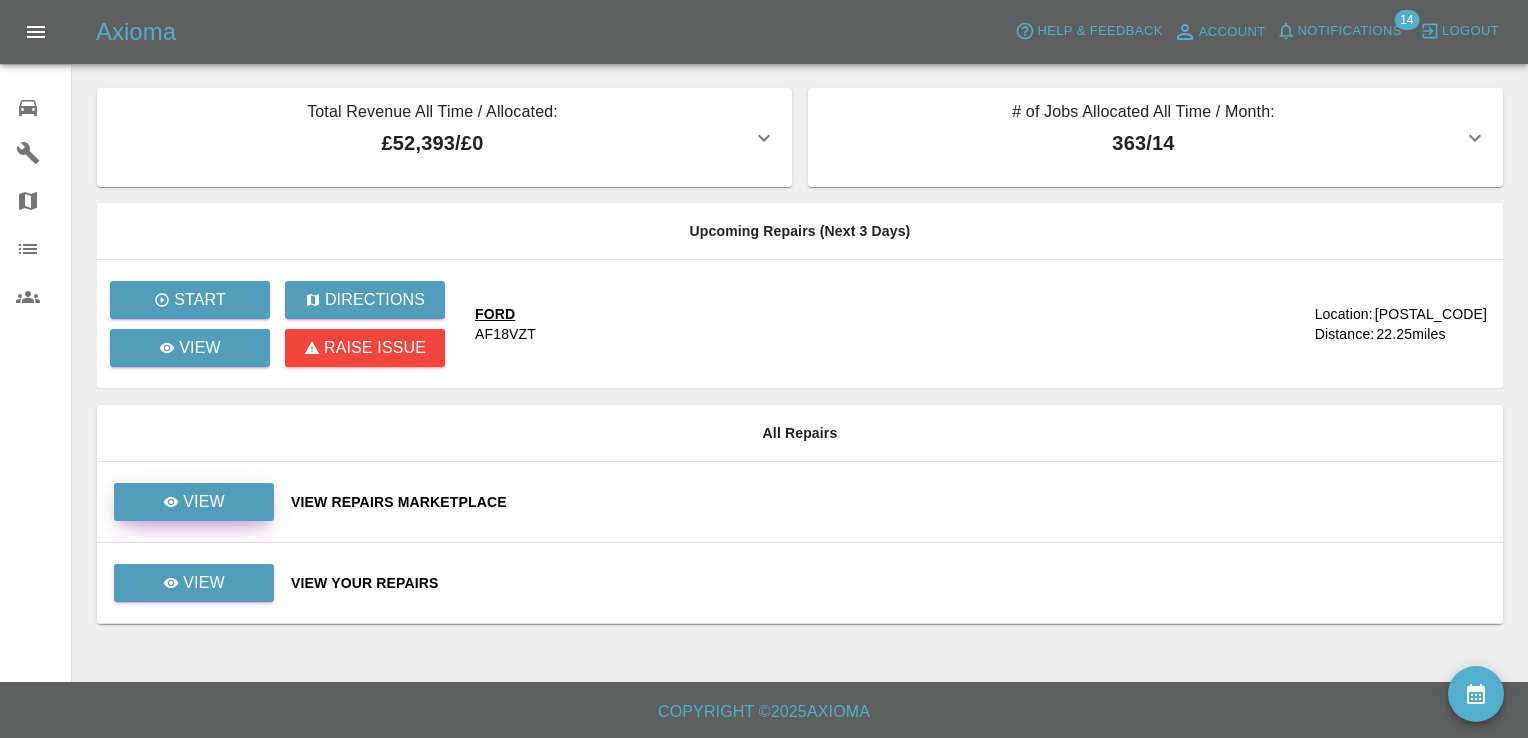 click on "View" at bounding box center (194, 502) 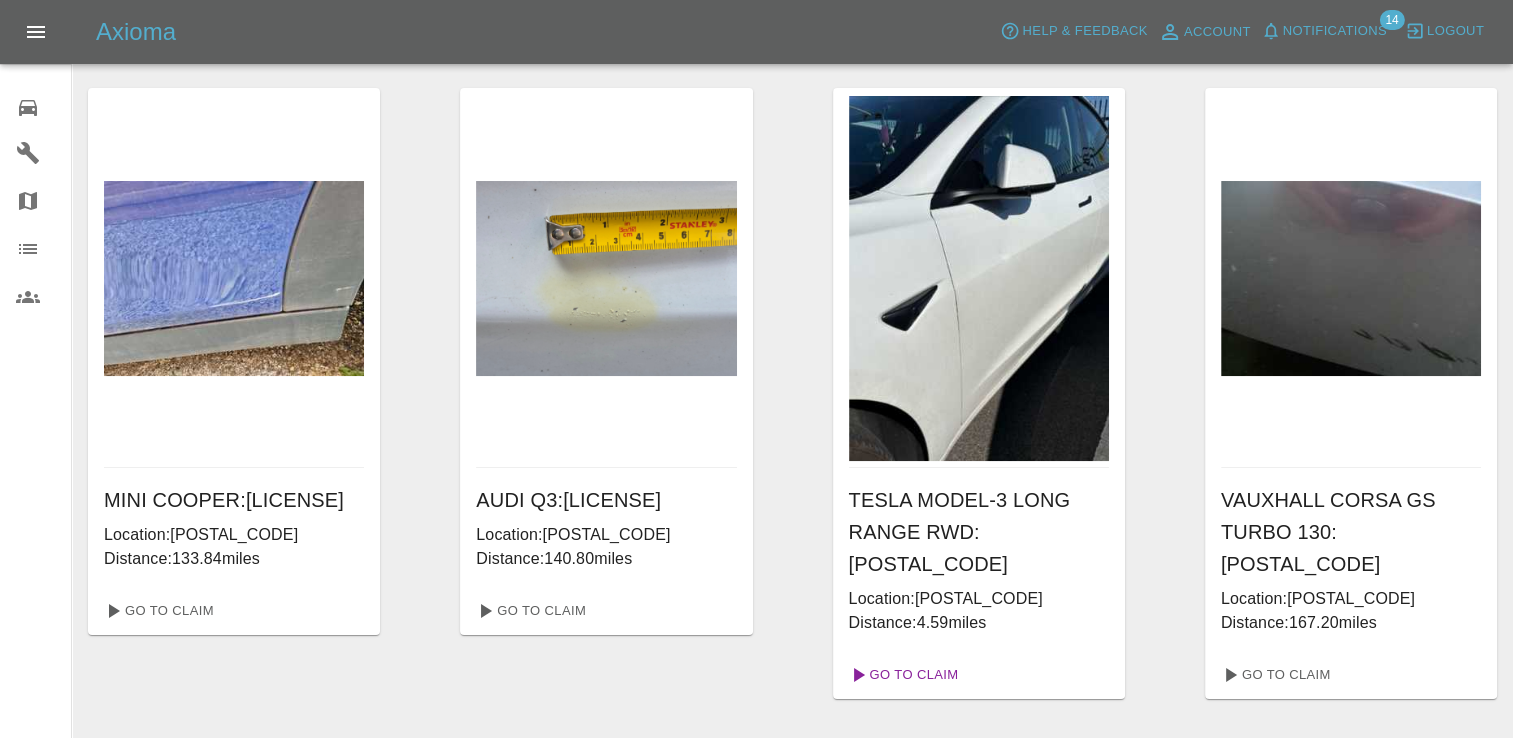 click on "Go To Claim" at bounding box center [902, 675] 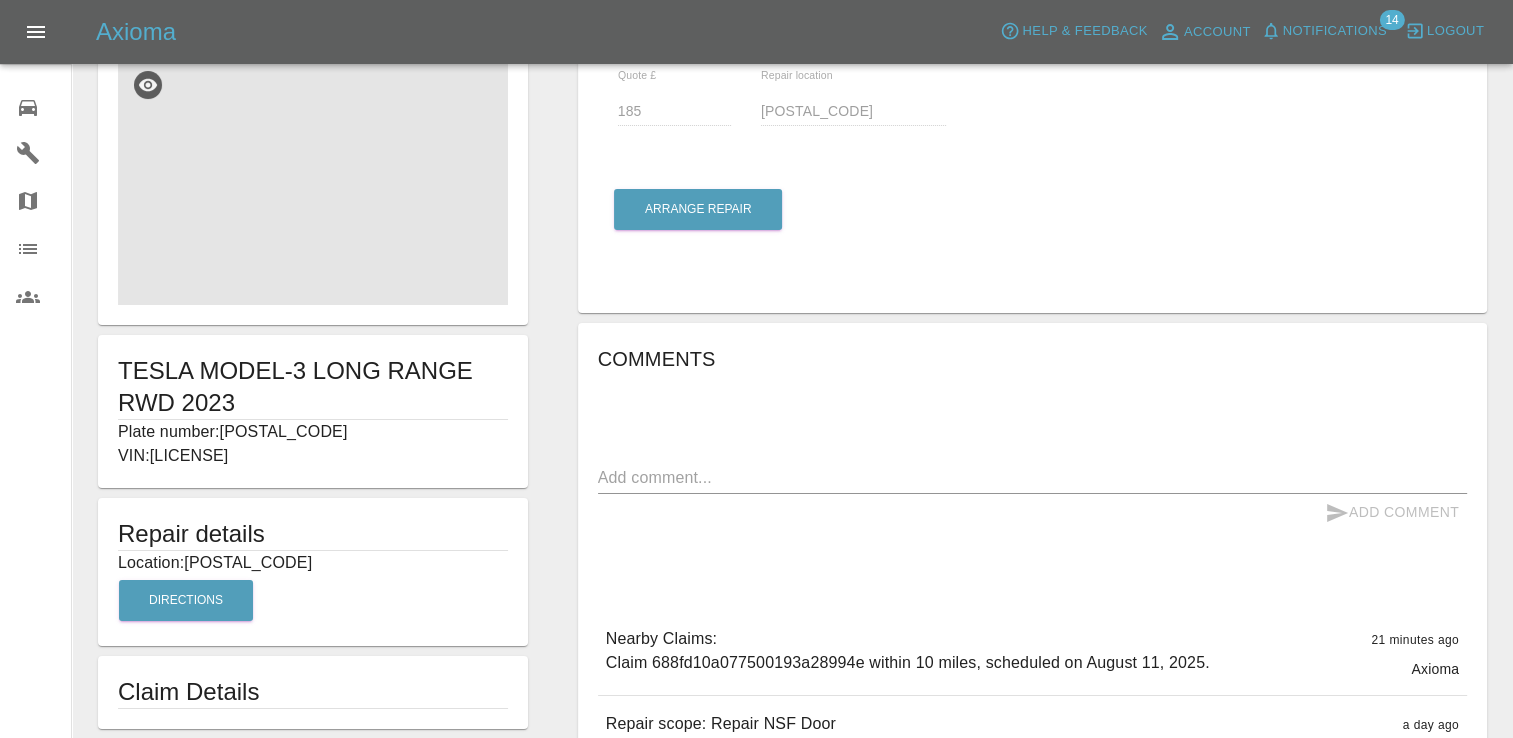 scroll, scrollTop: 64, scrollLeft: 0, axis: vertical 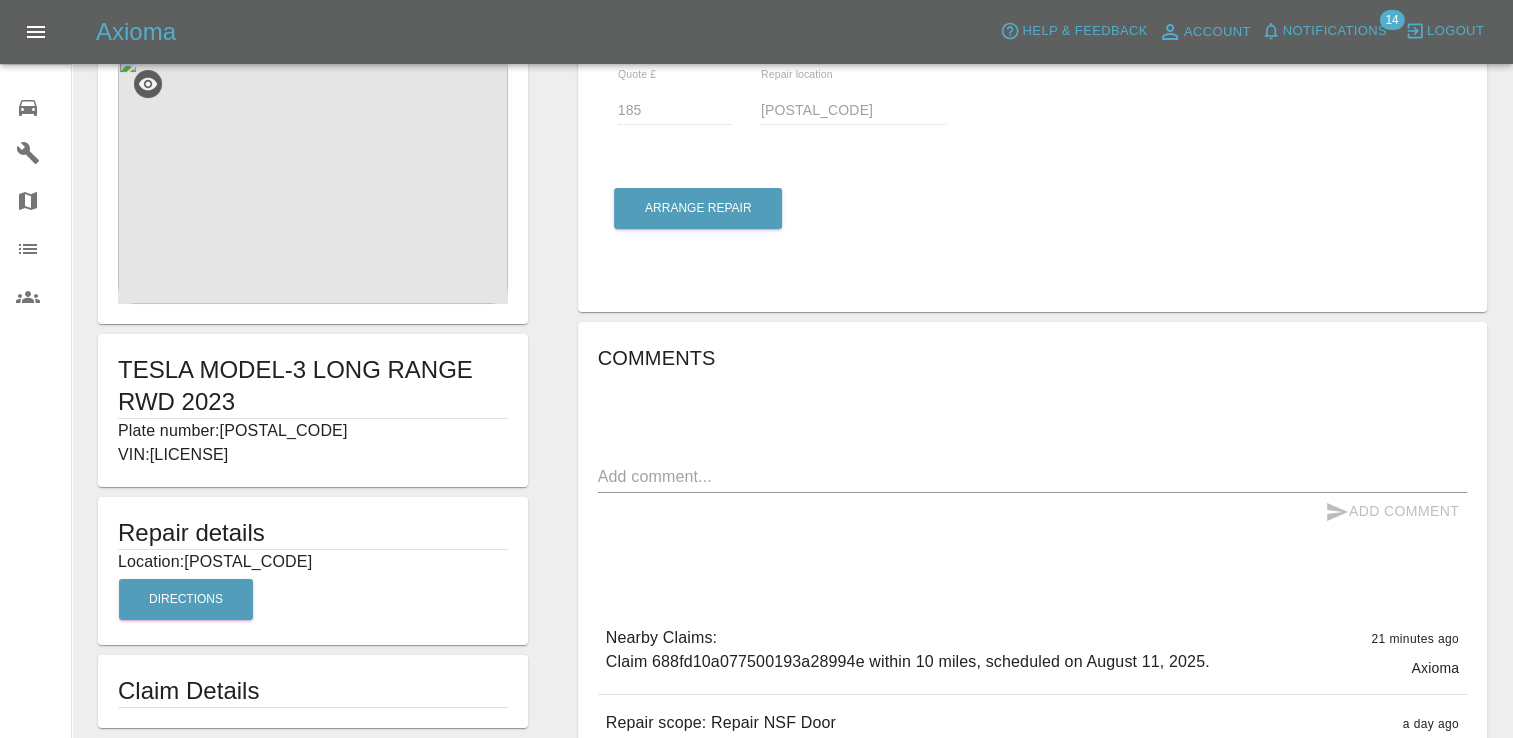 click at bounding box center (313, 179) 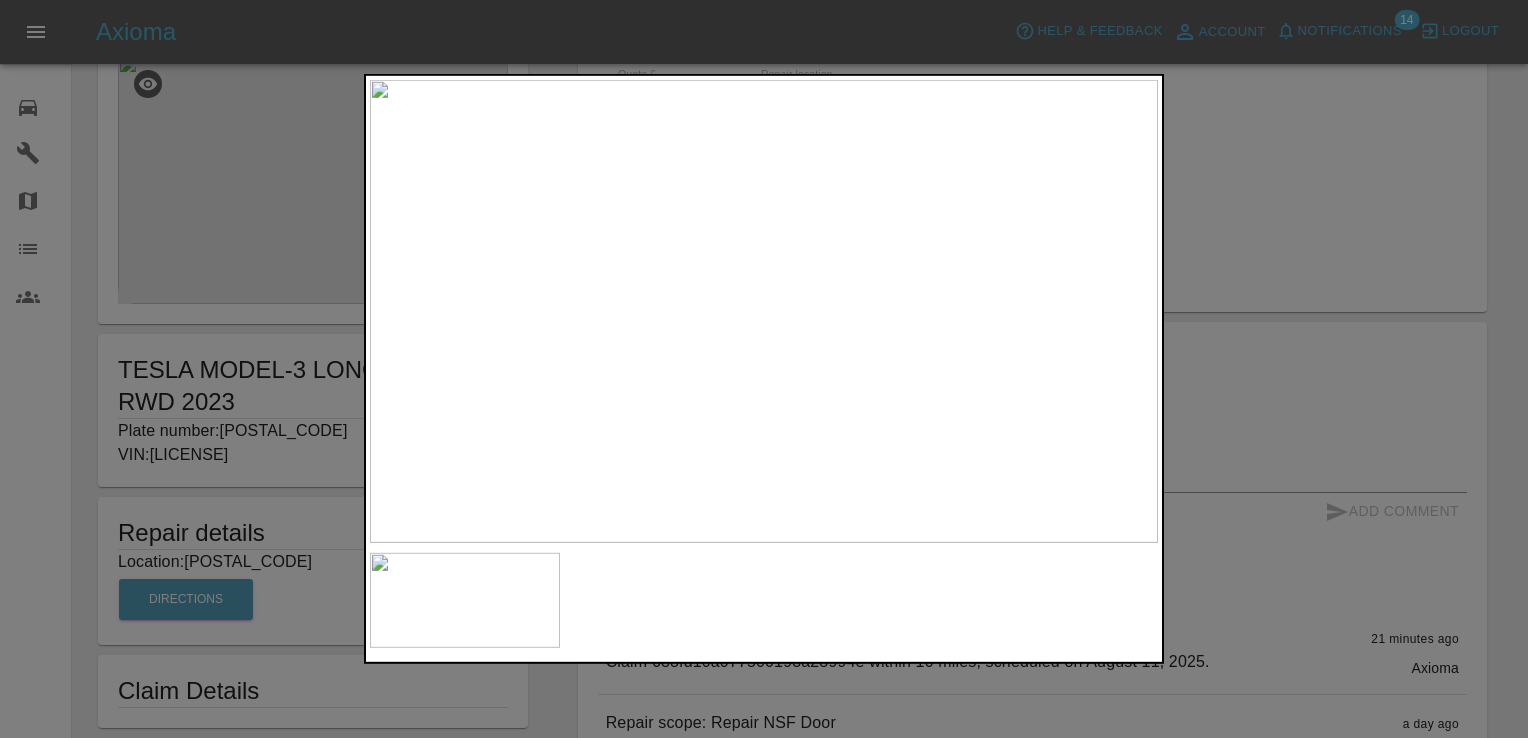 click at bounding box center [764, 369] 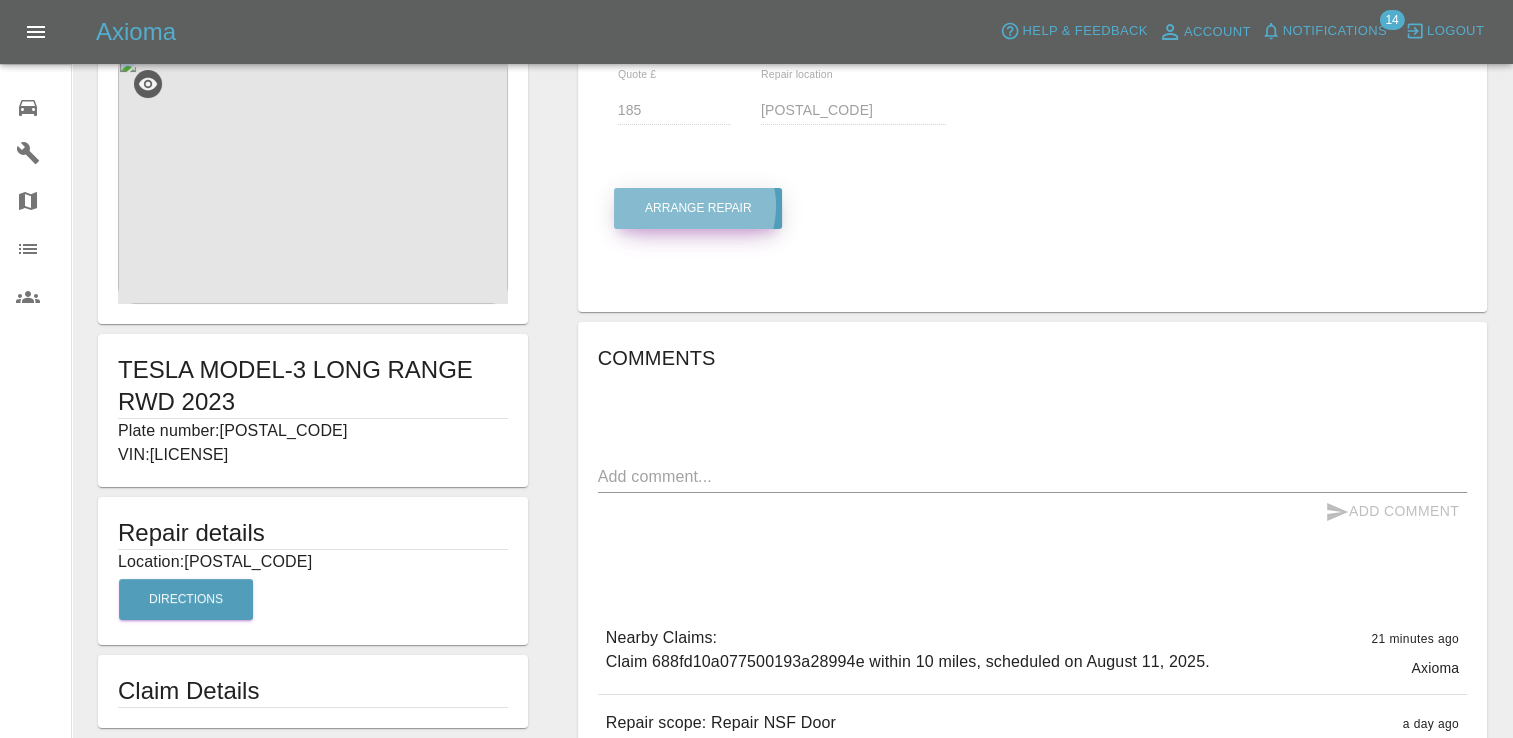 click on "Arrange Repair" at bounding box center (698, 208) 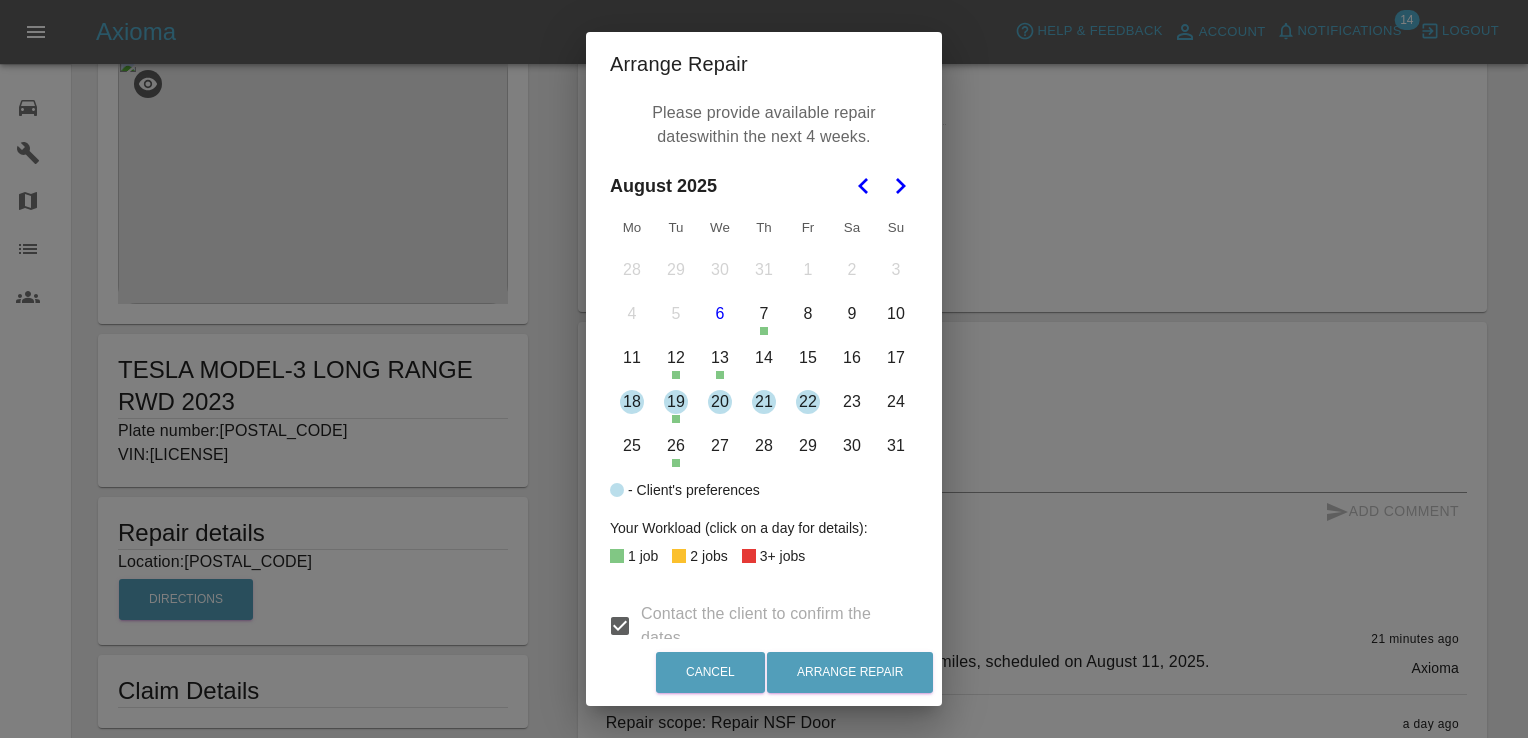 click on "11" at bounding box center [632, 358] 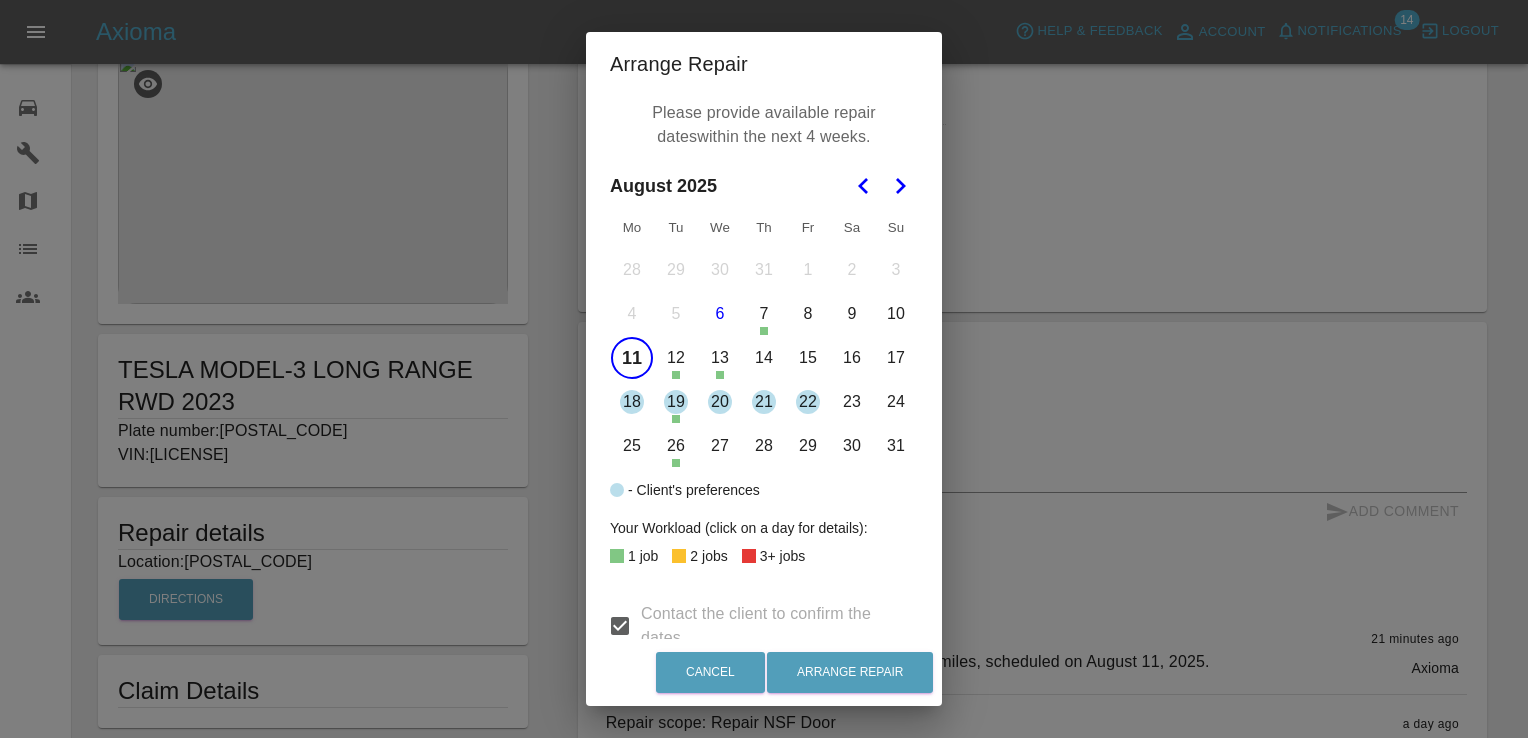 click on "12" at bounding box center [676, 358] 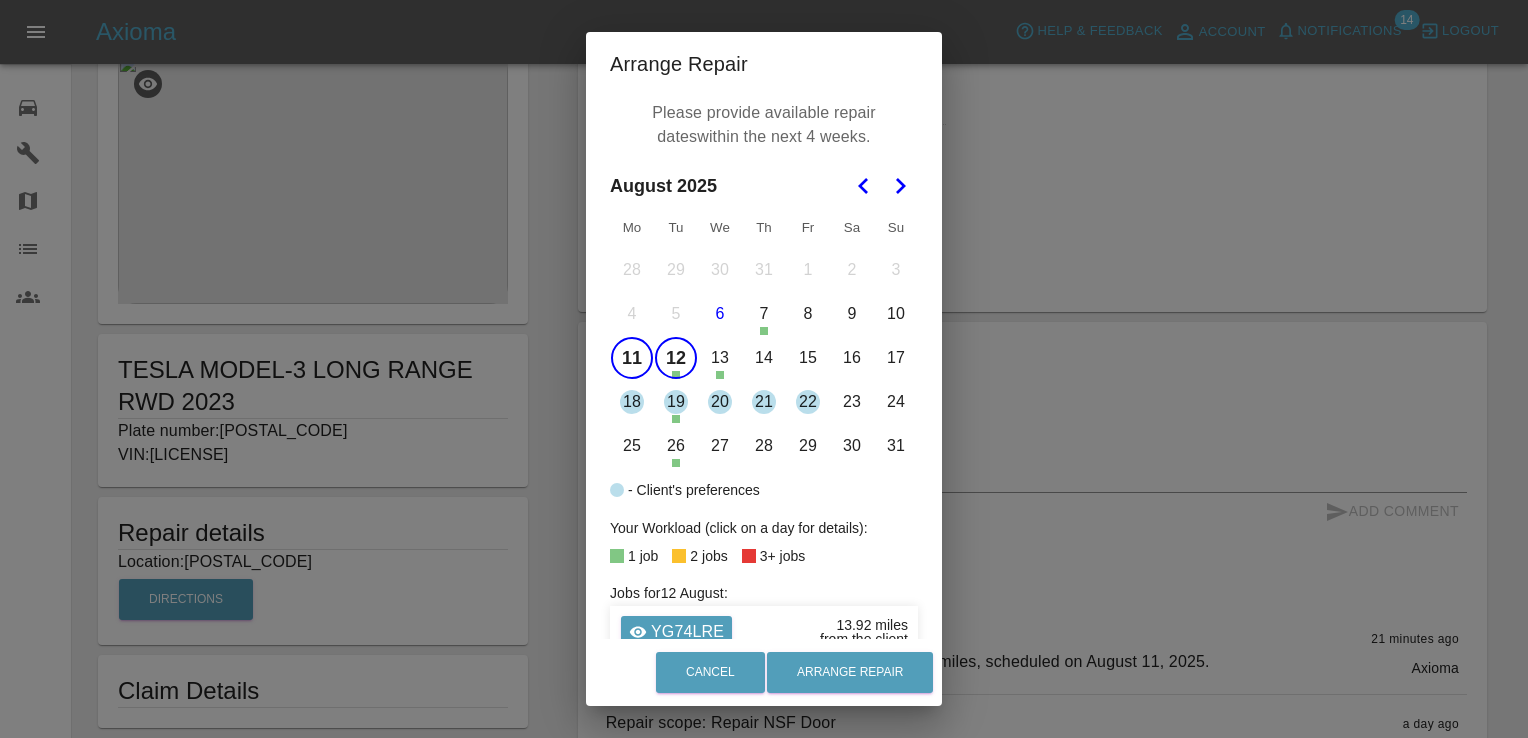 click on "13" at bounding box center (720, 358) 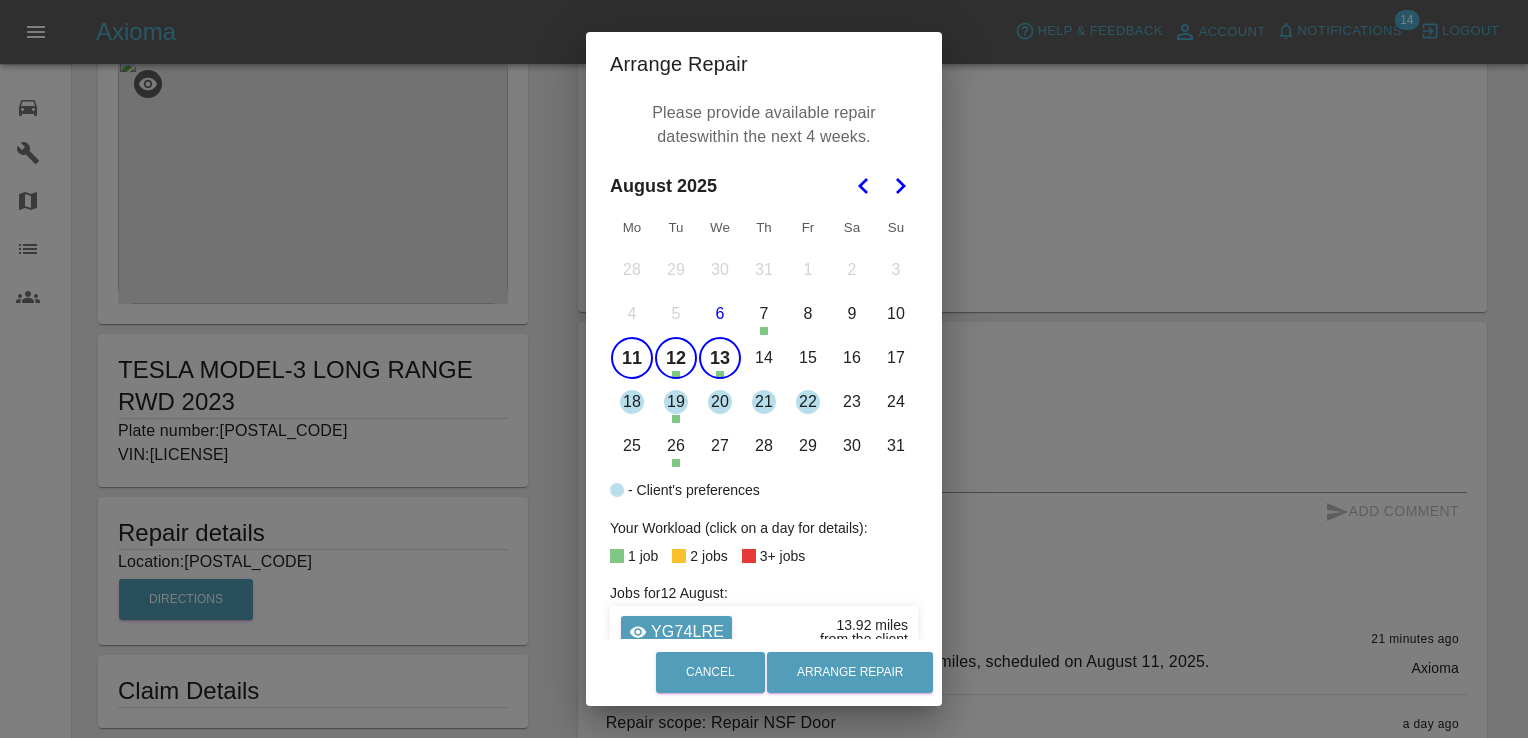 click on "14" at bounding box center [764, 358] 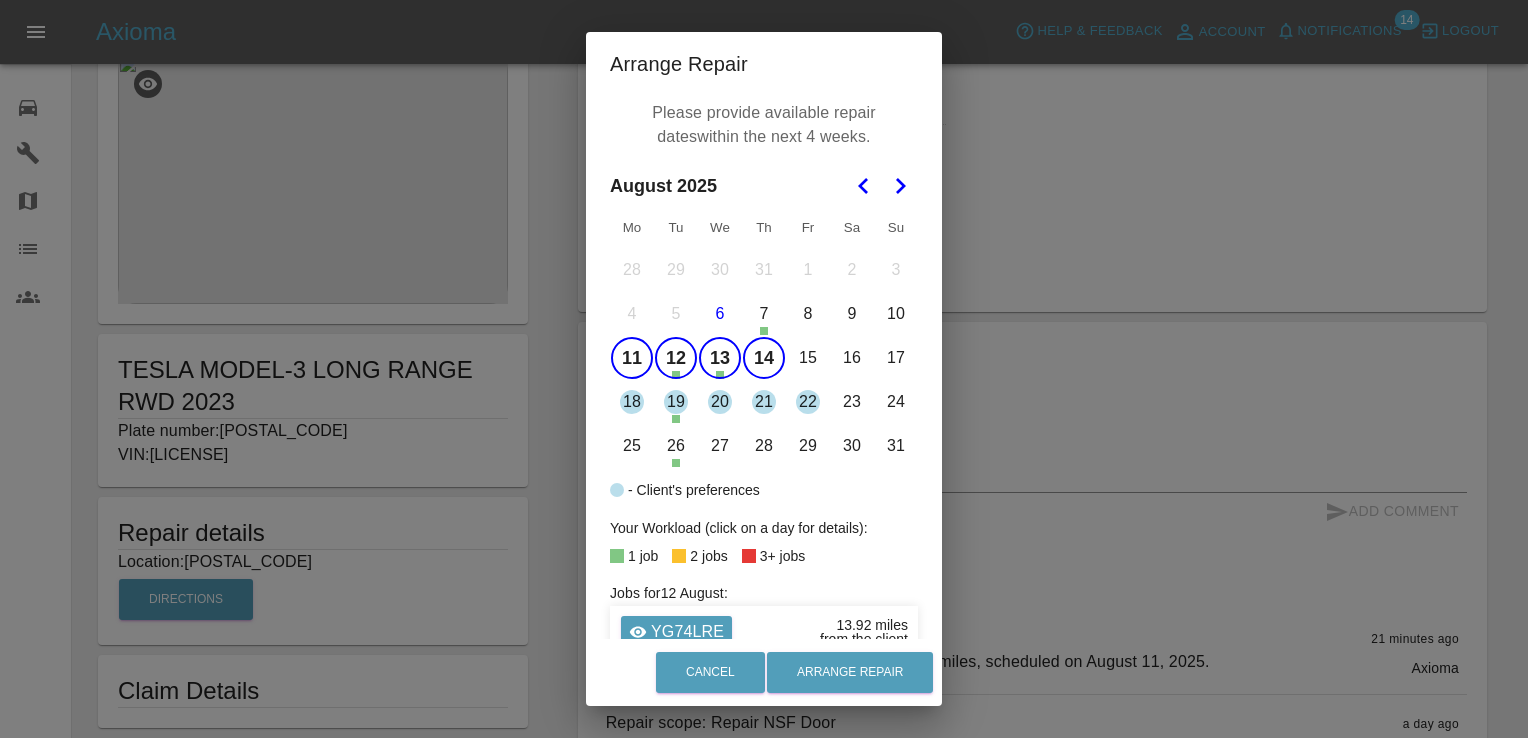 click on "15" at bounding box center (808, 358) 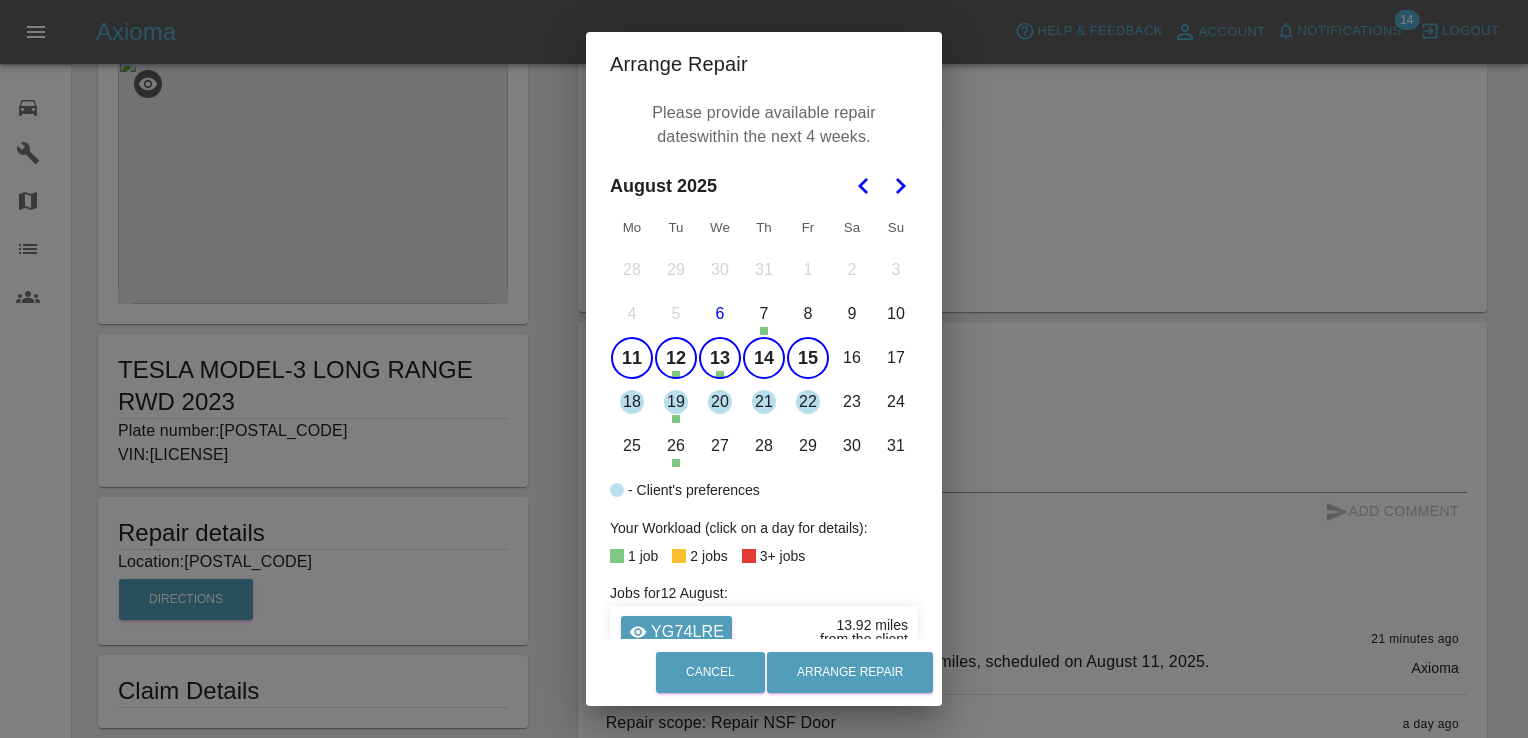 click on "27" at bounding box center (720, 446) 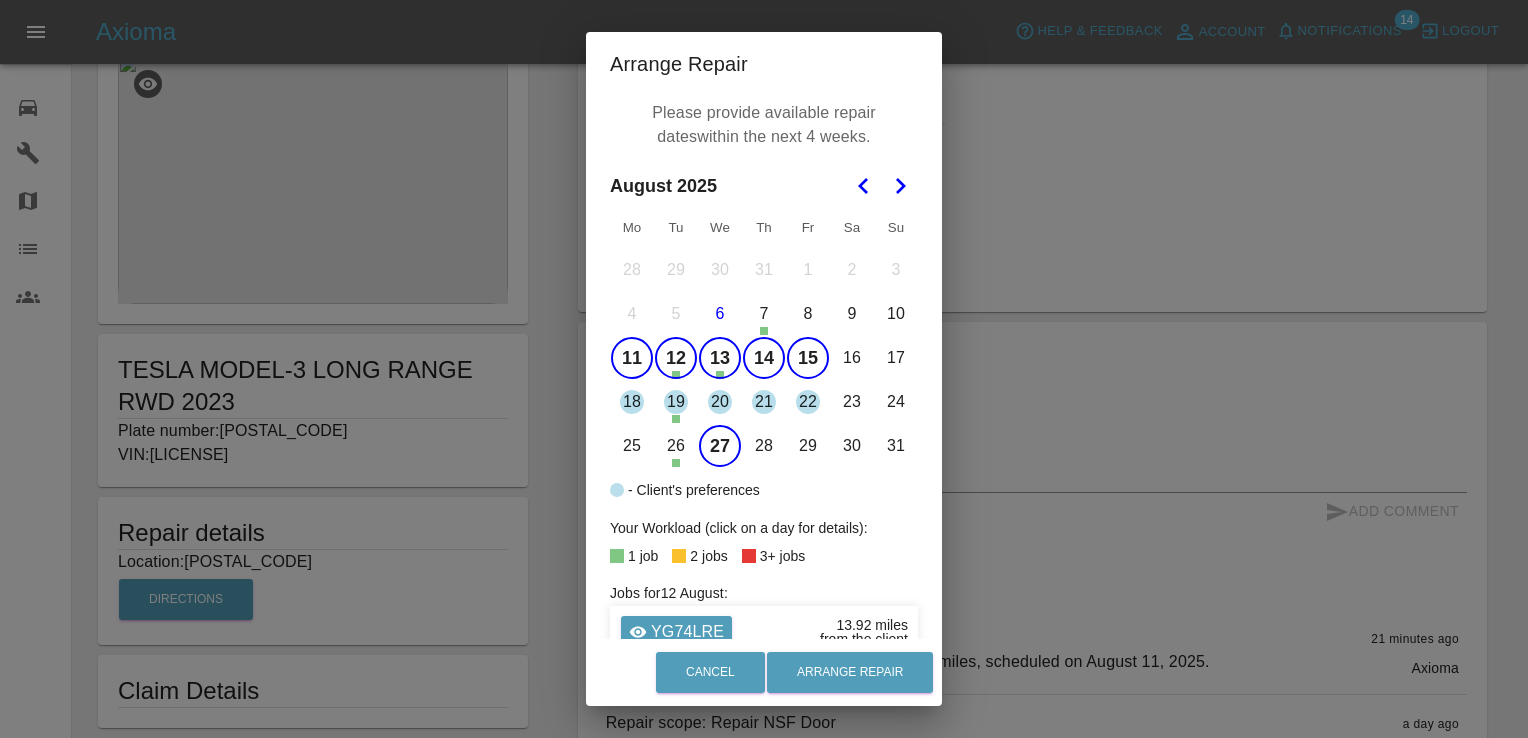 click on "28" at bounding box center [764, 446] 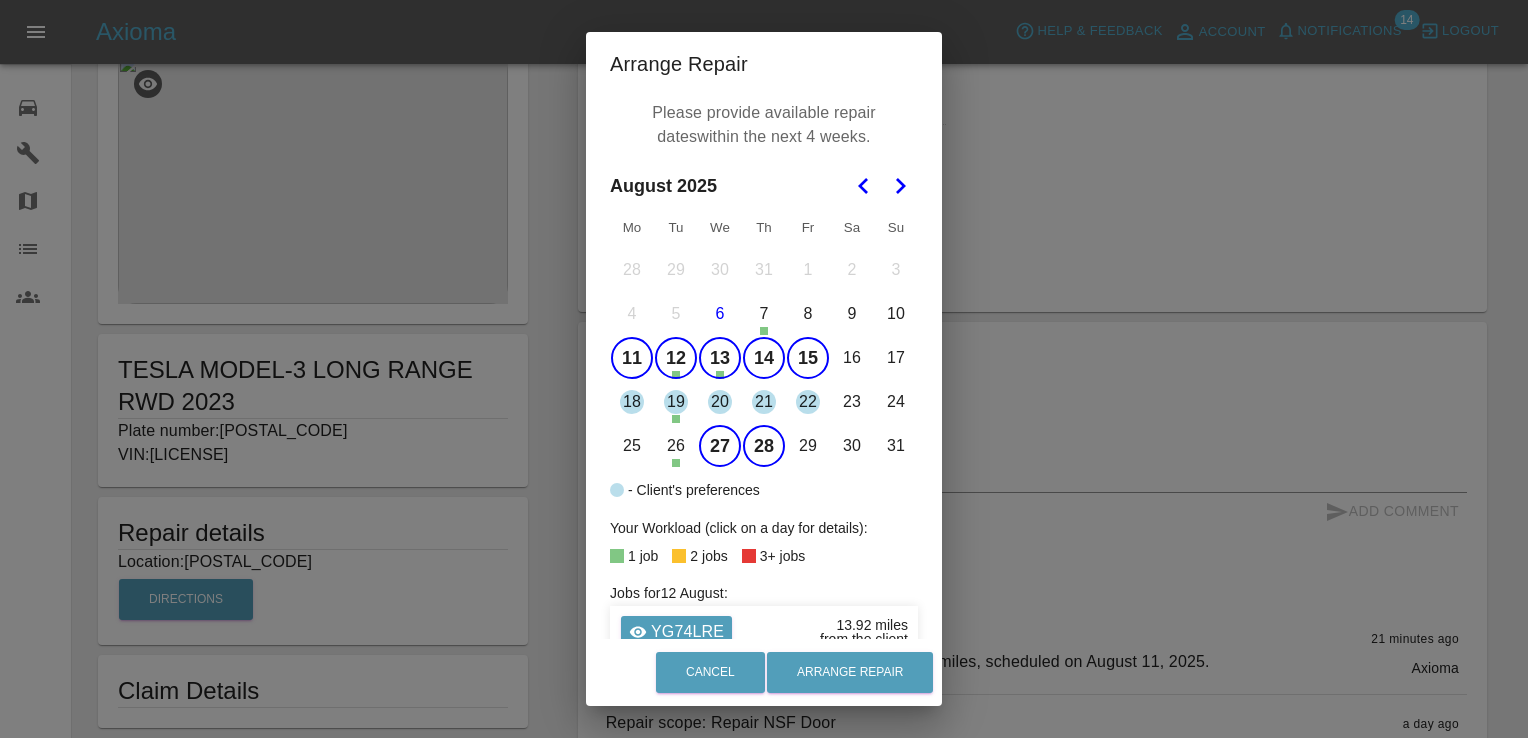 click on "29" at bounding box center (808, 446) 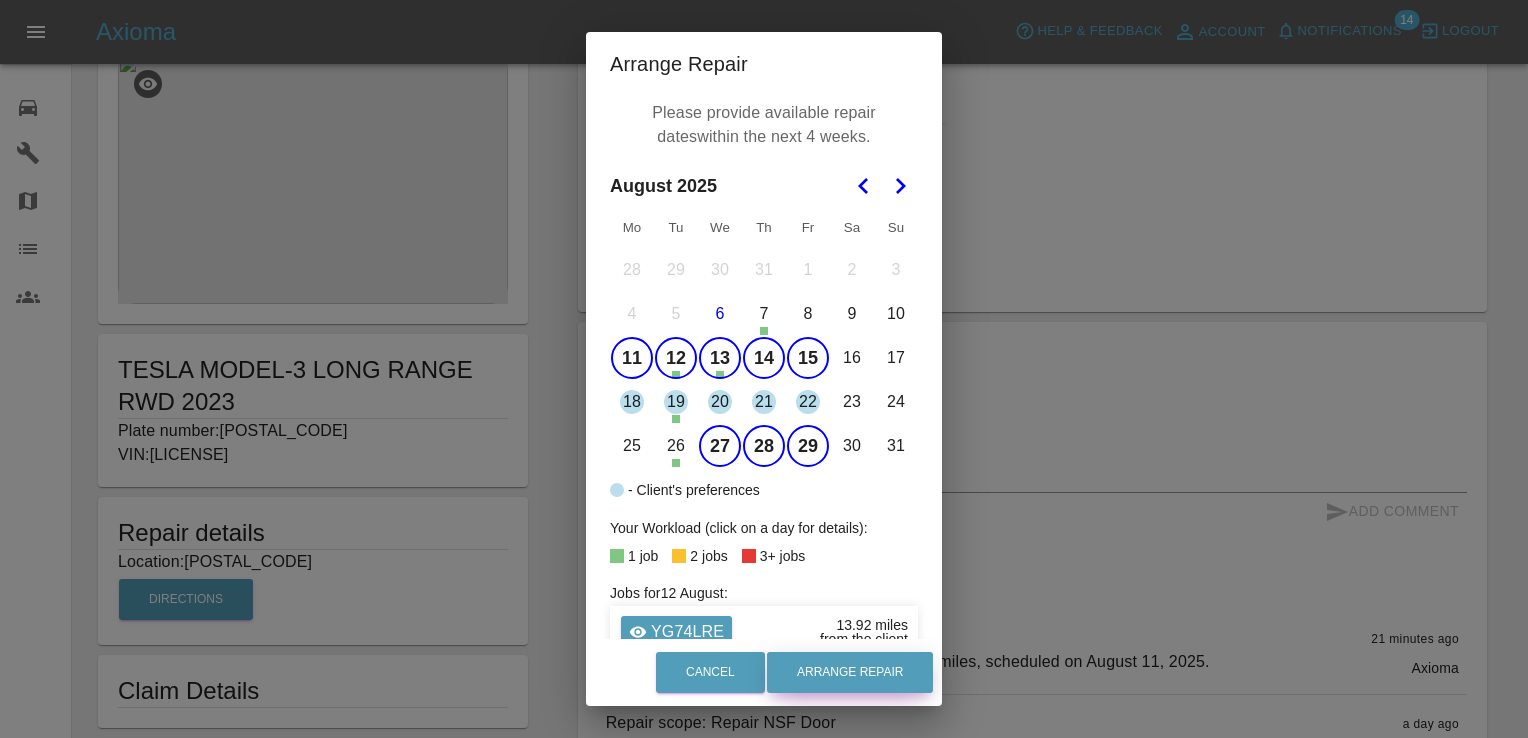 click on "Arrange Repair" at bounding box center (850, 672) 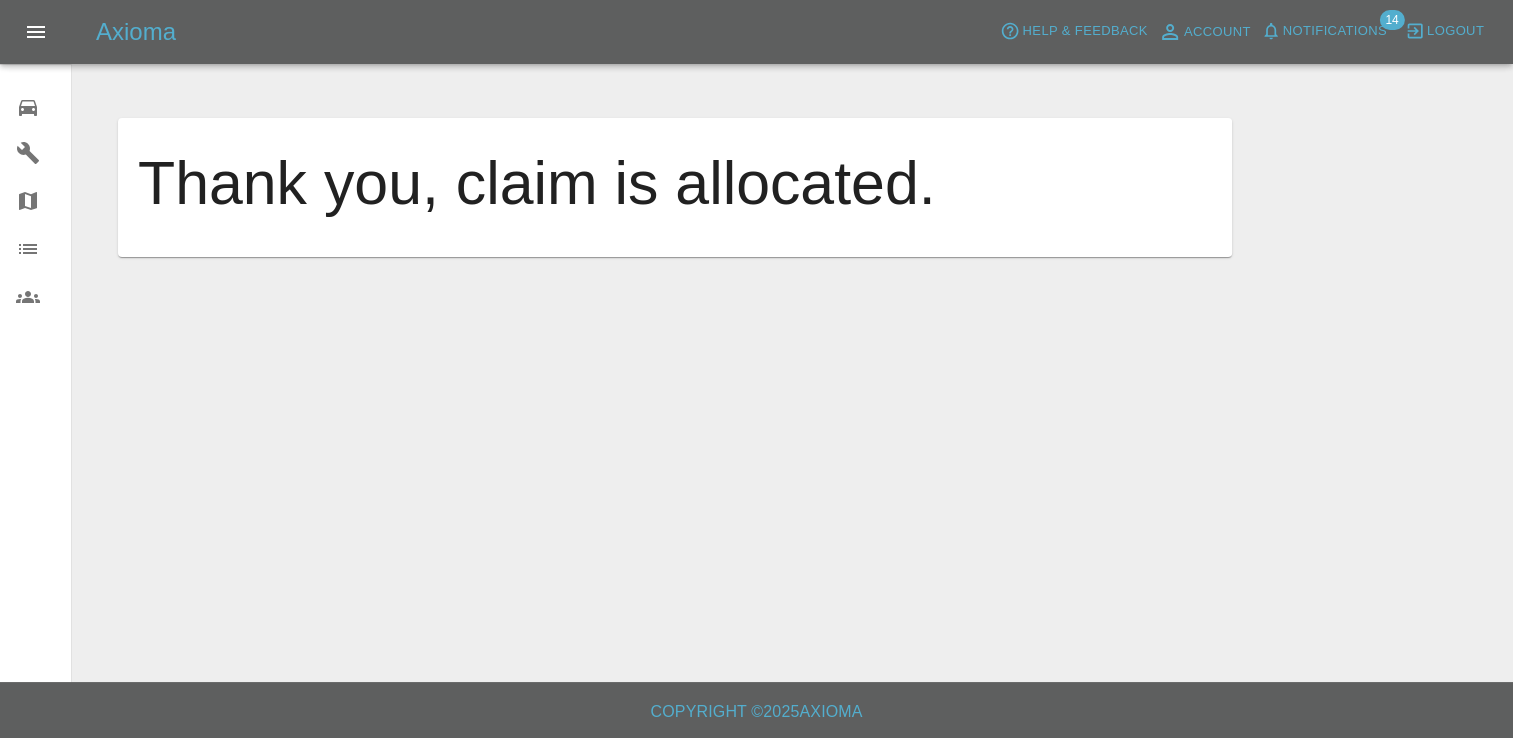 scroll, scrollTop: 0, scrollLeft: 0, axis: both 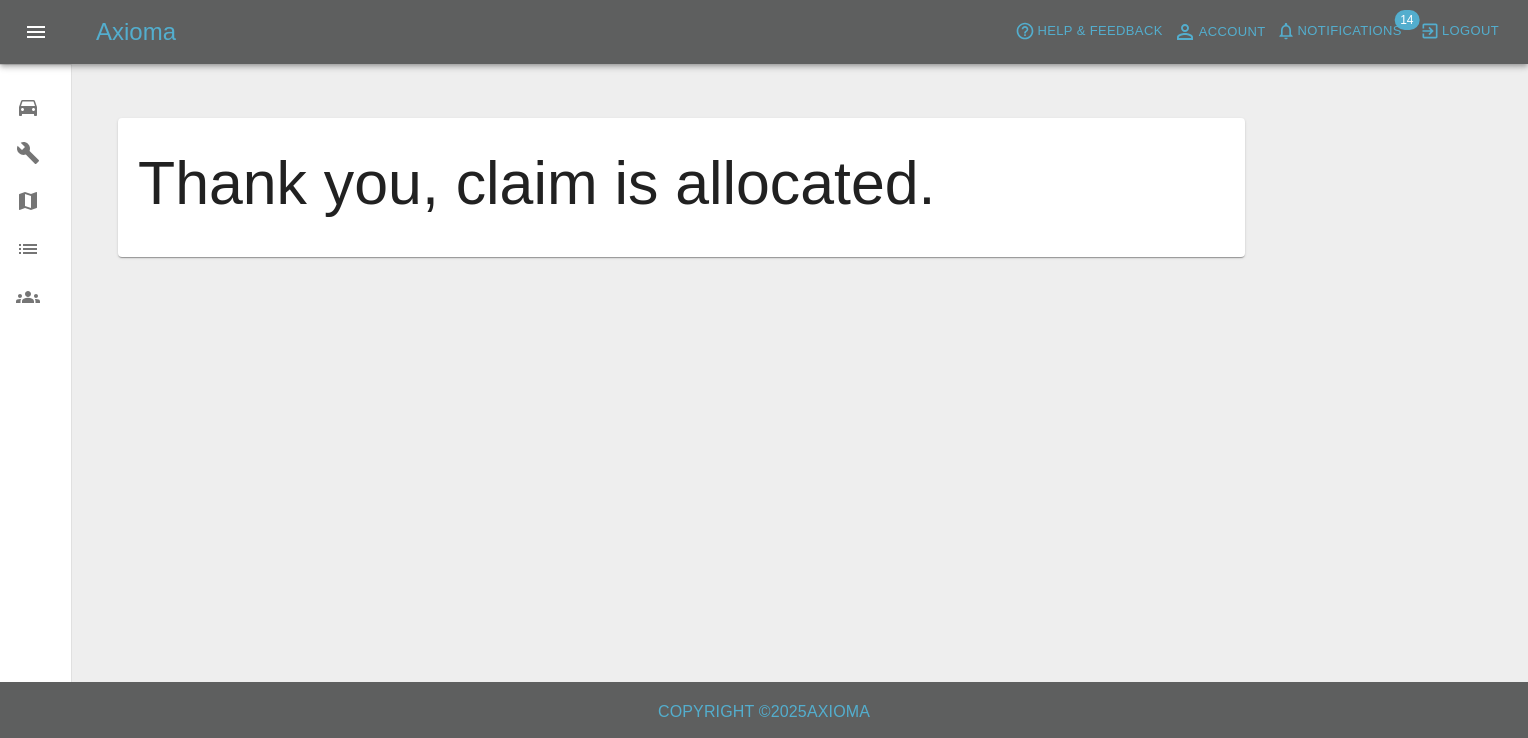 click 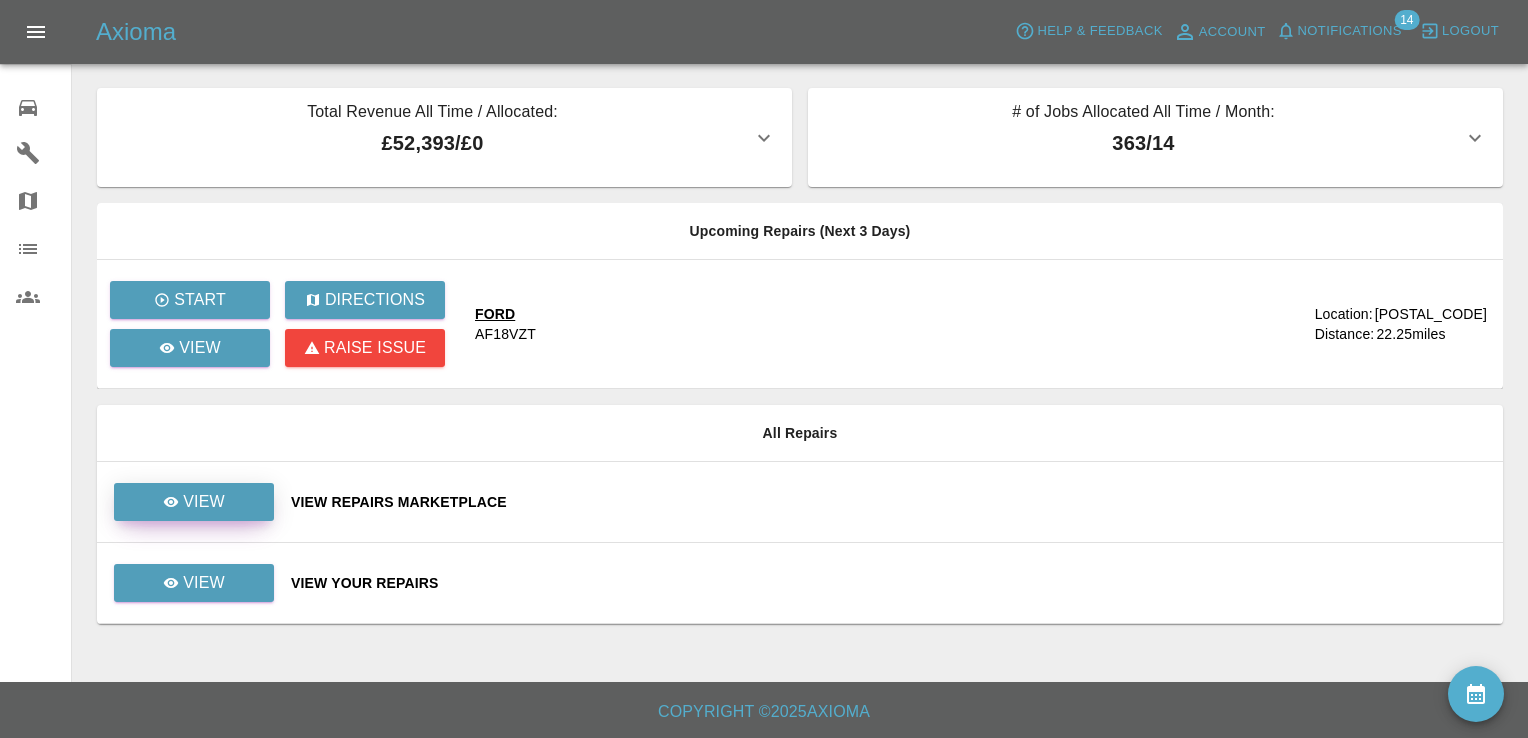 click on "View" at bounding box center (194, 502) 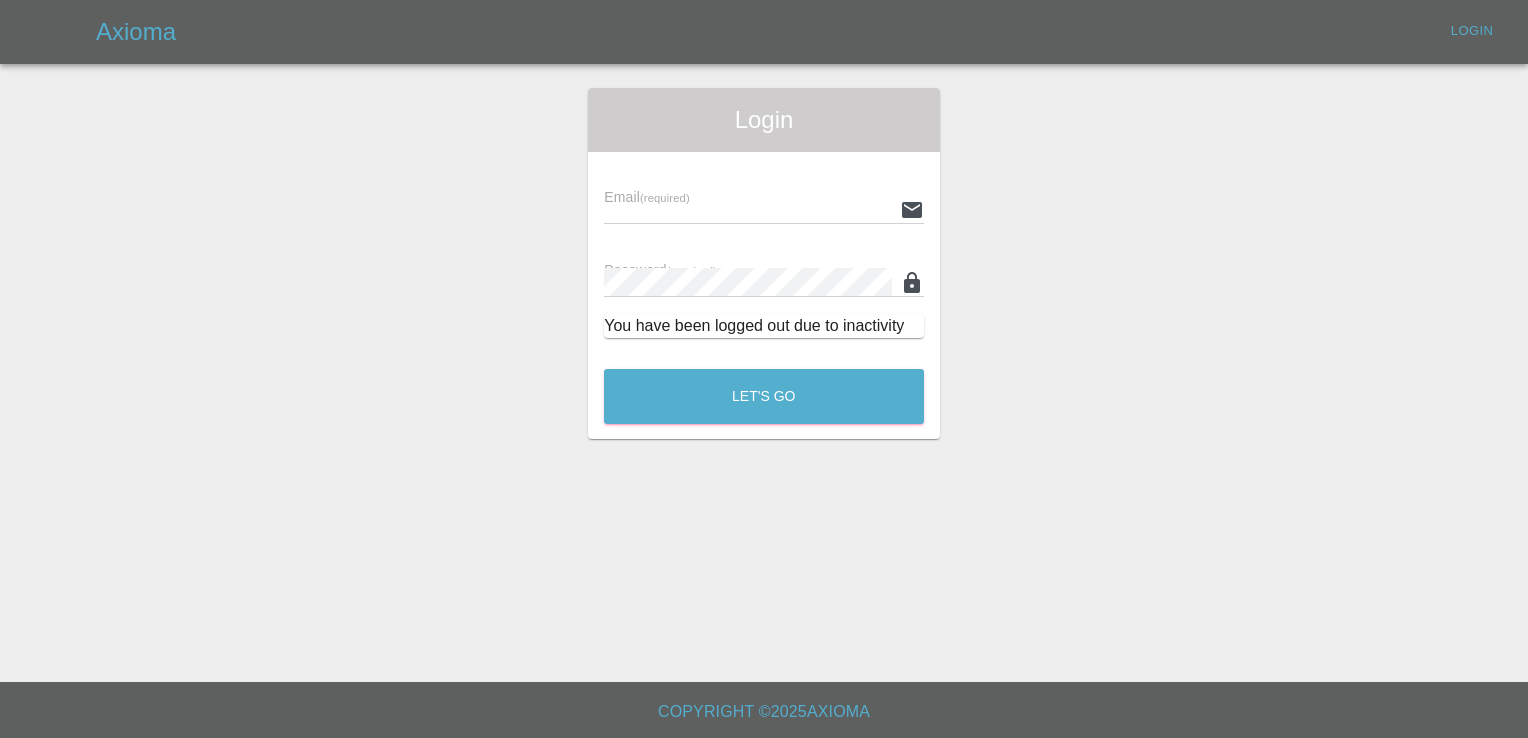type on "[EMAIL]" 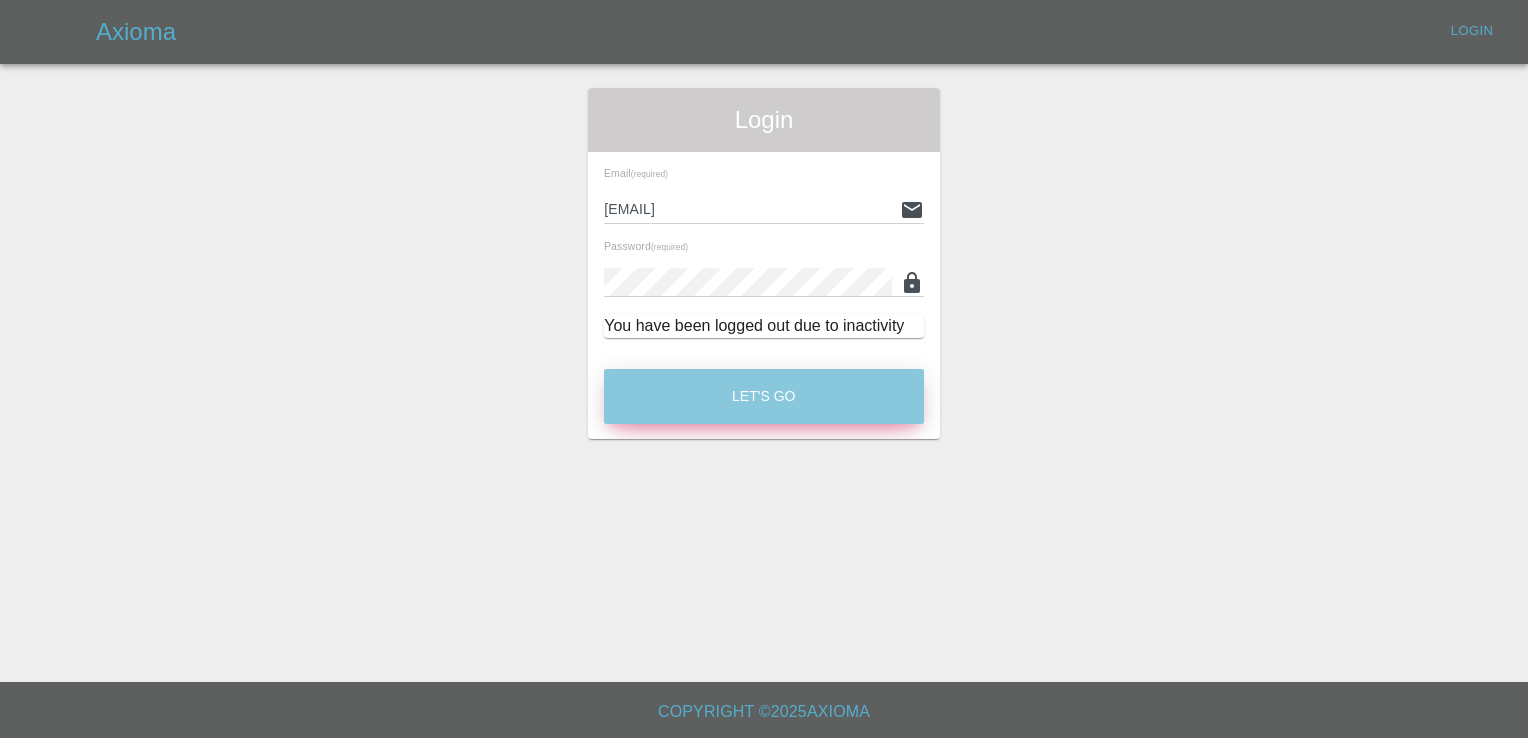 click on "Let's Go" at bounding box center [764, 396] 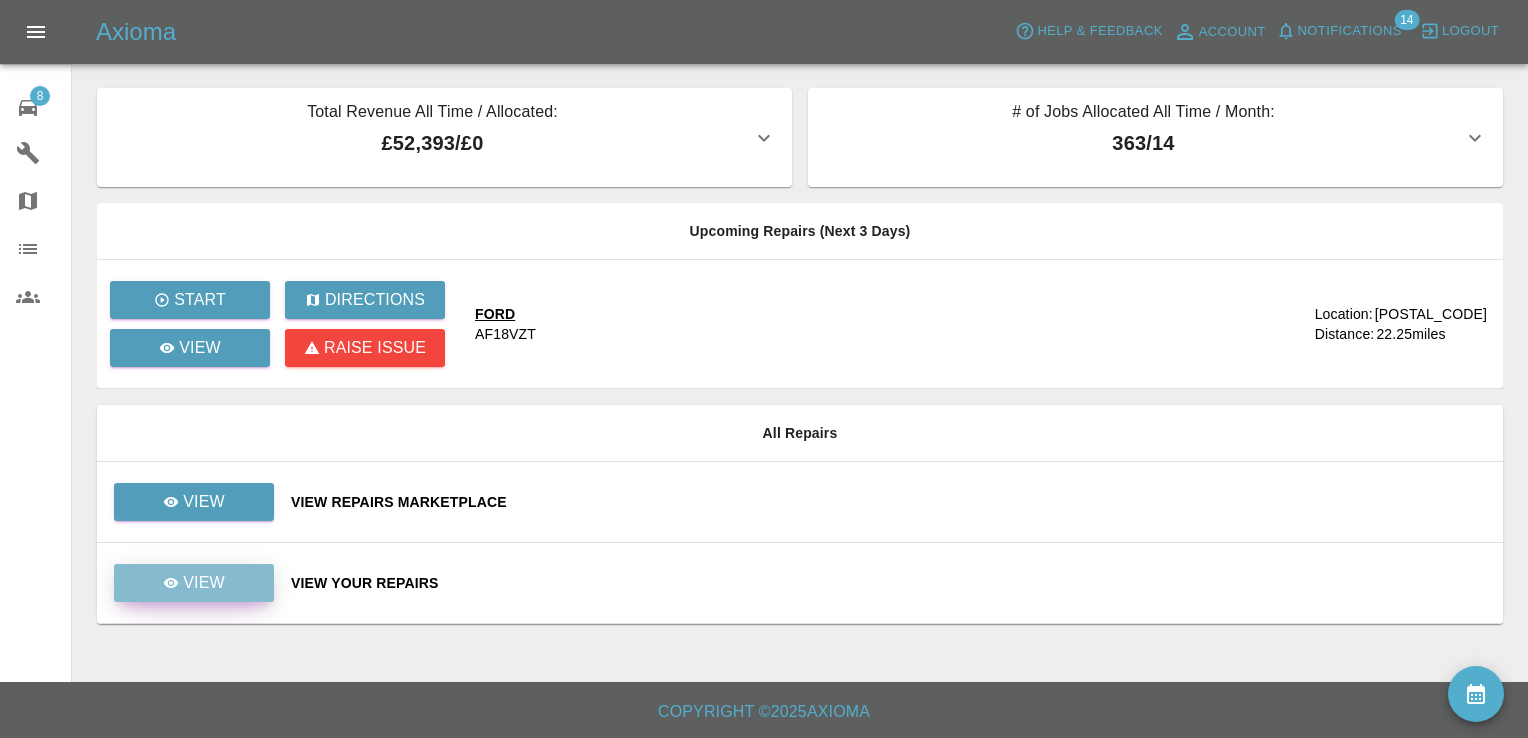click on "View" at bounding box center [204, 583] 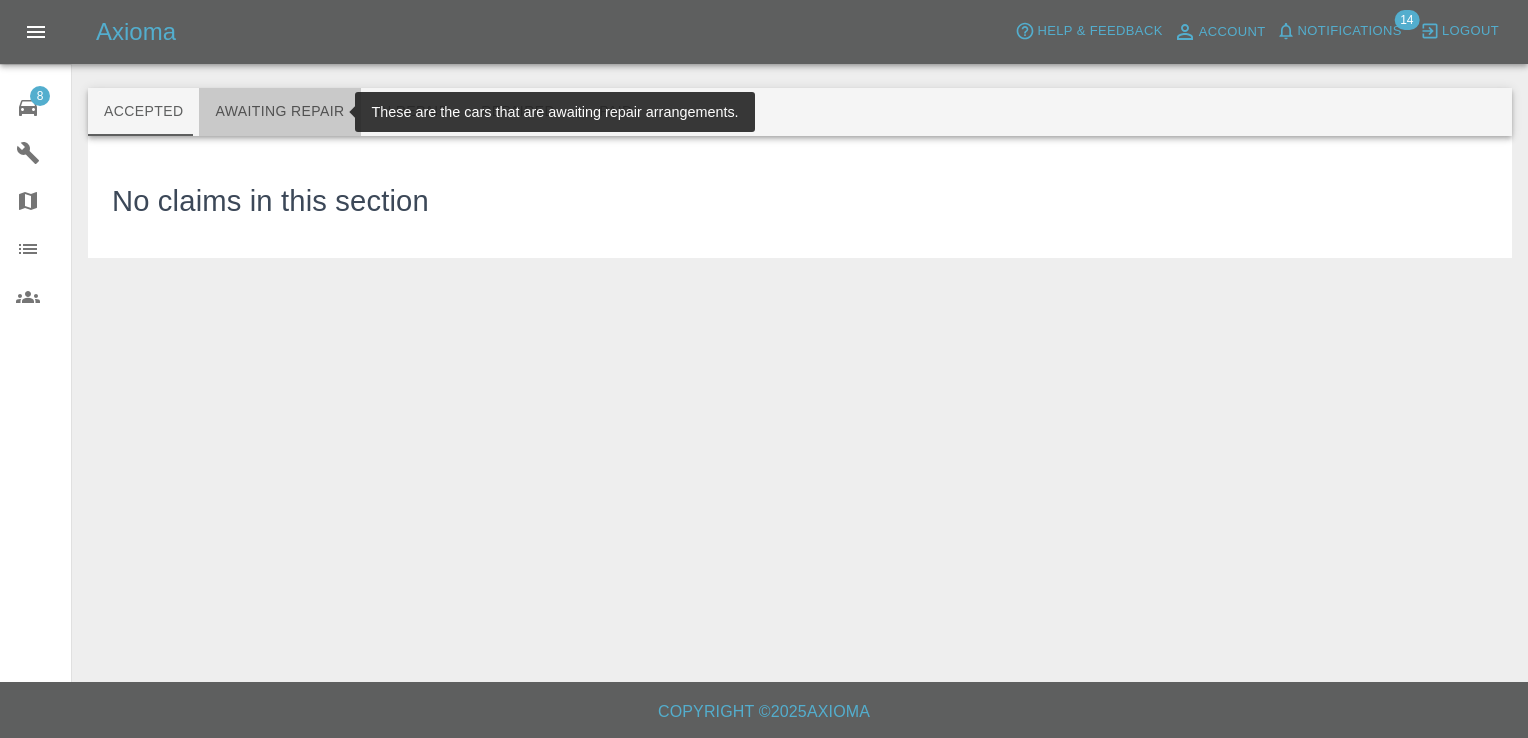 click on "Awaiting Repair" at bounding box center (279, 112) 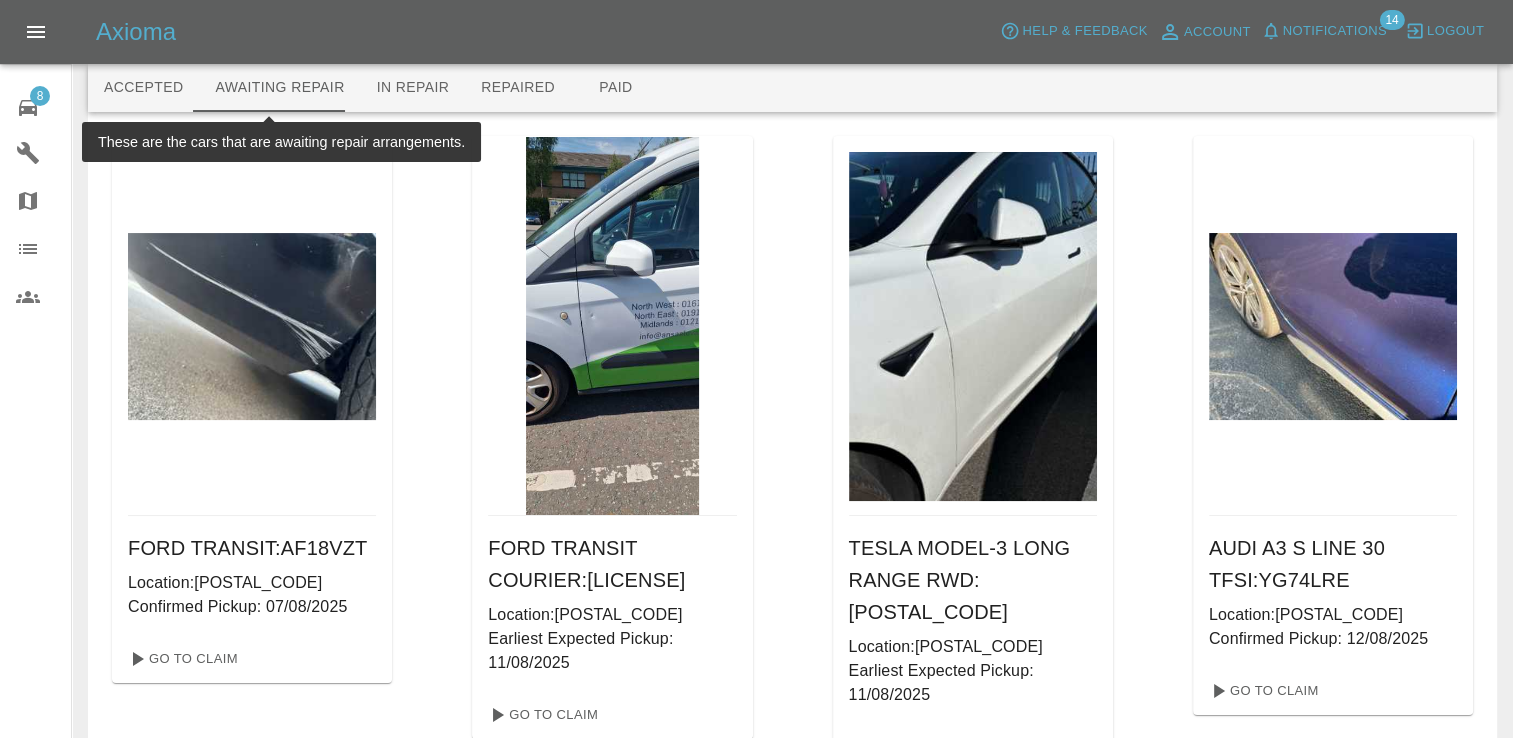 scroll, scrollTop: 0, scrollLeft: 0, axis: both 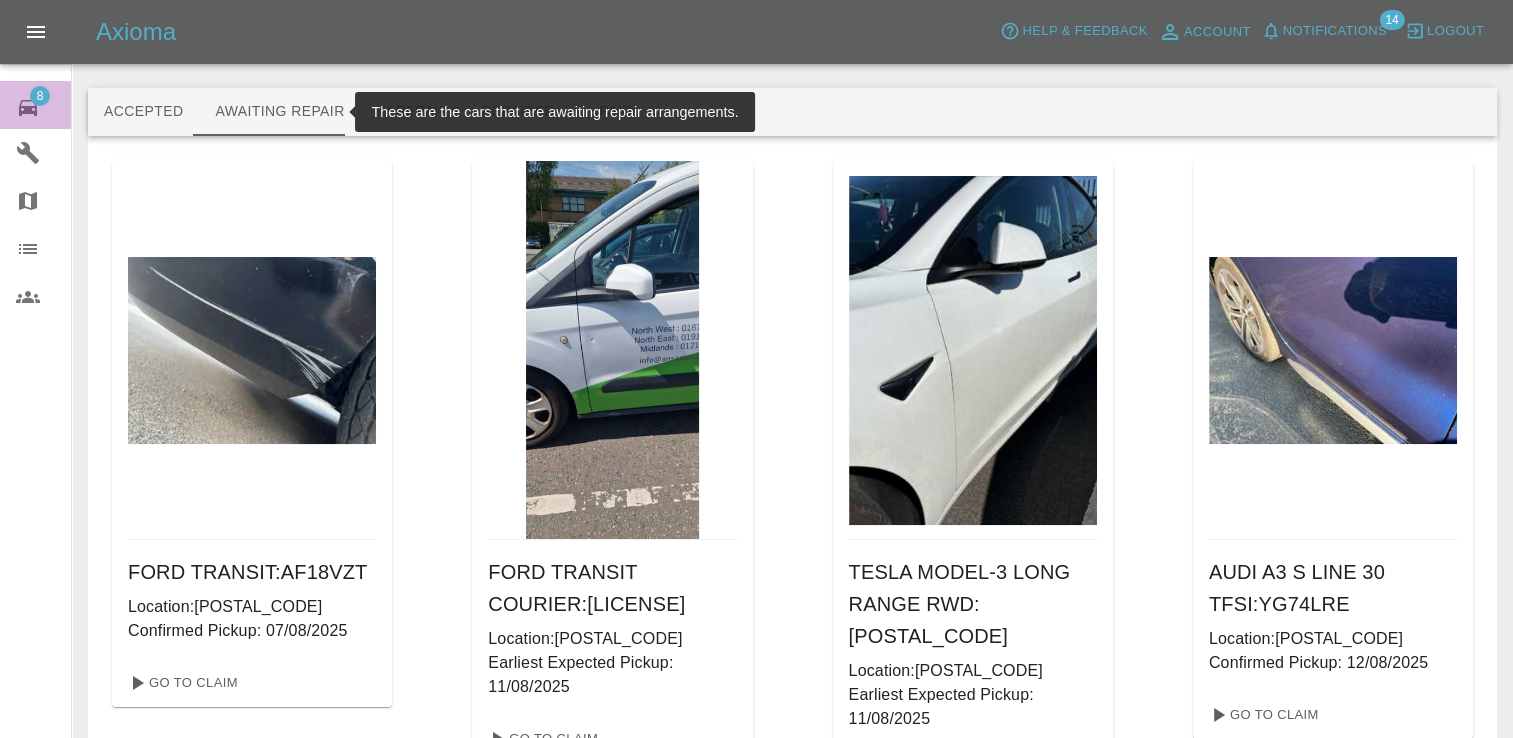 click on "8" at bounding box center [40, 96] 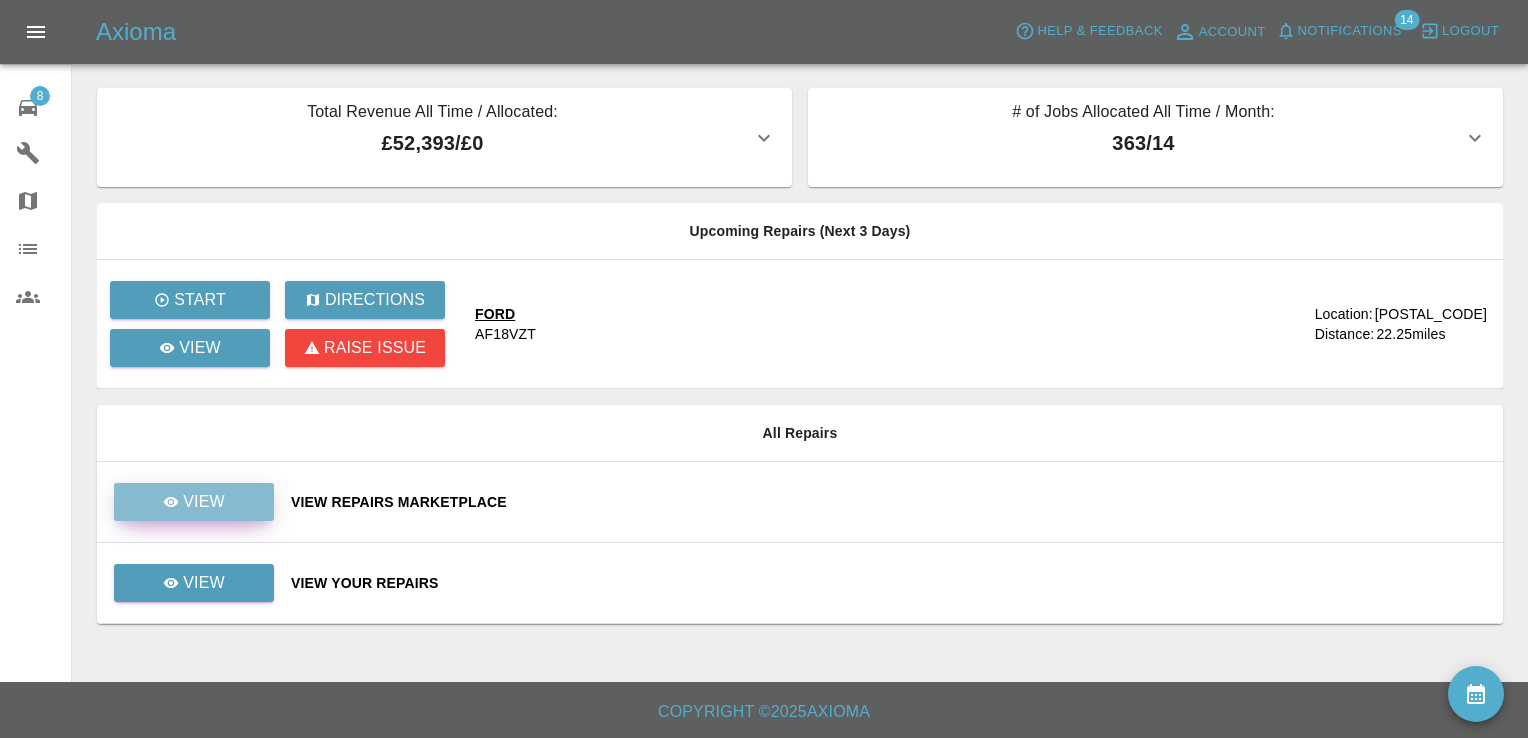 click on "View" at bounding box center [194, 502] 